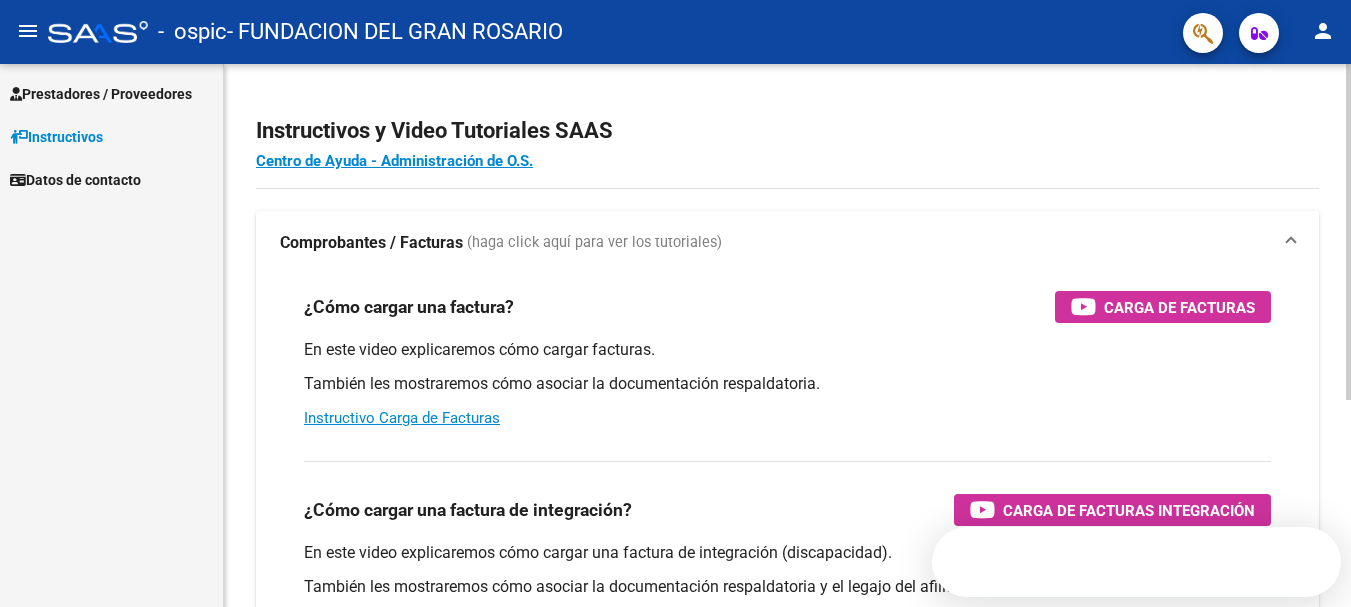 scroll, scrollTop: 0, scrollLeft: 0, axis: both 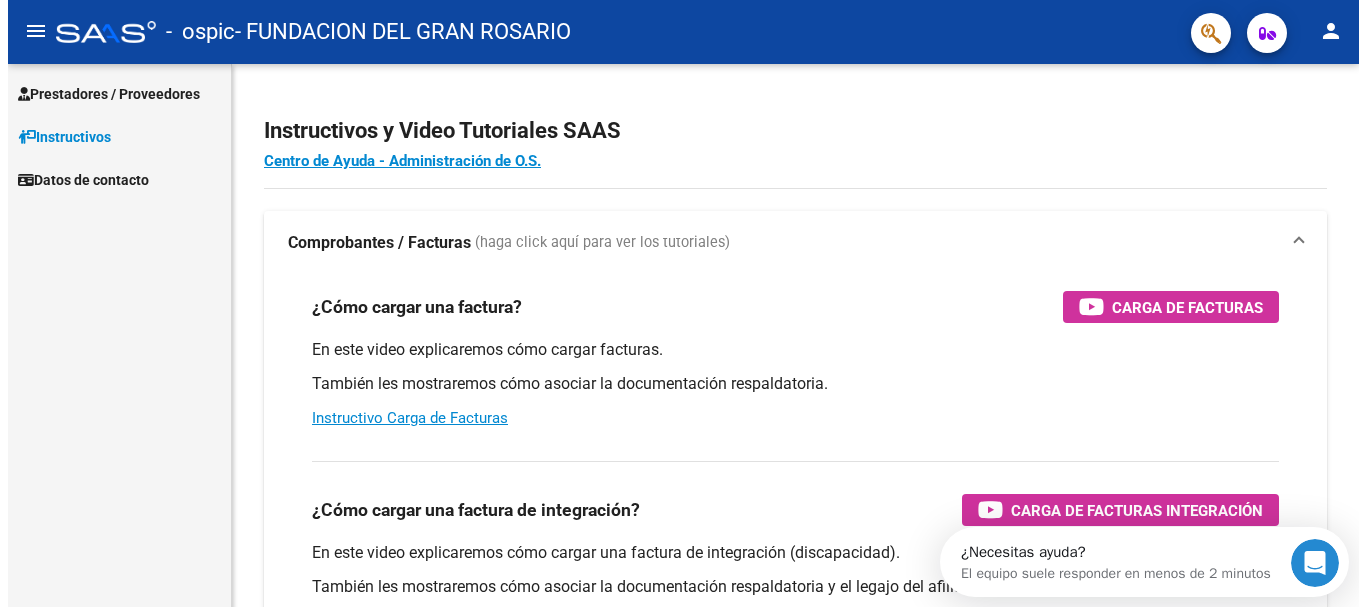 drag, startPoint x: 1309, startPoint y: 544, endPoint x: 2577, endPoint y: 1083, distance: 1377.8044 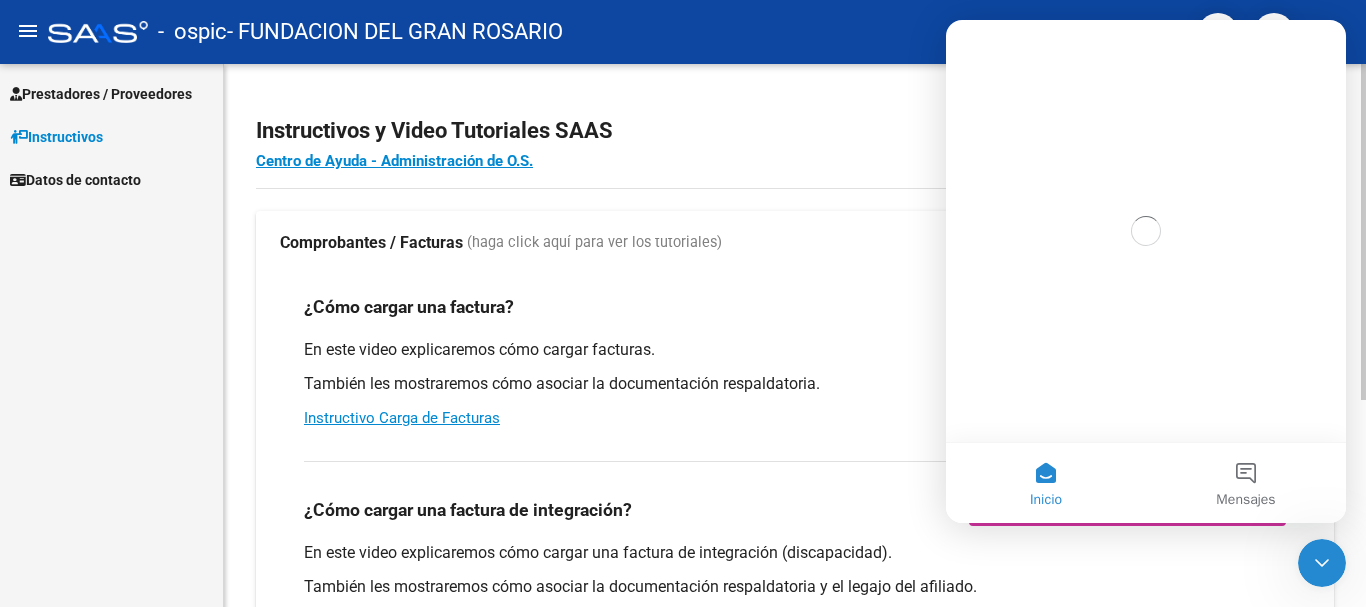 scroll, scrollTop: 0, scrollLeft: 0, axis: both 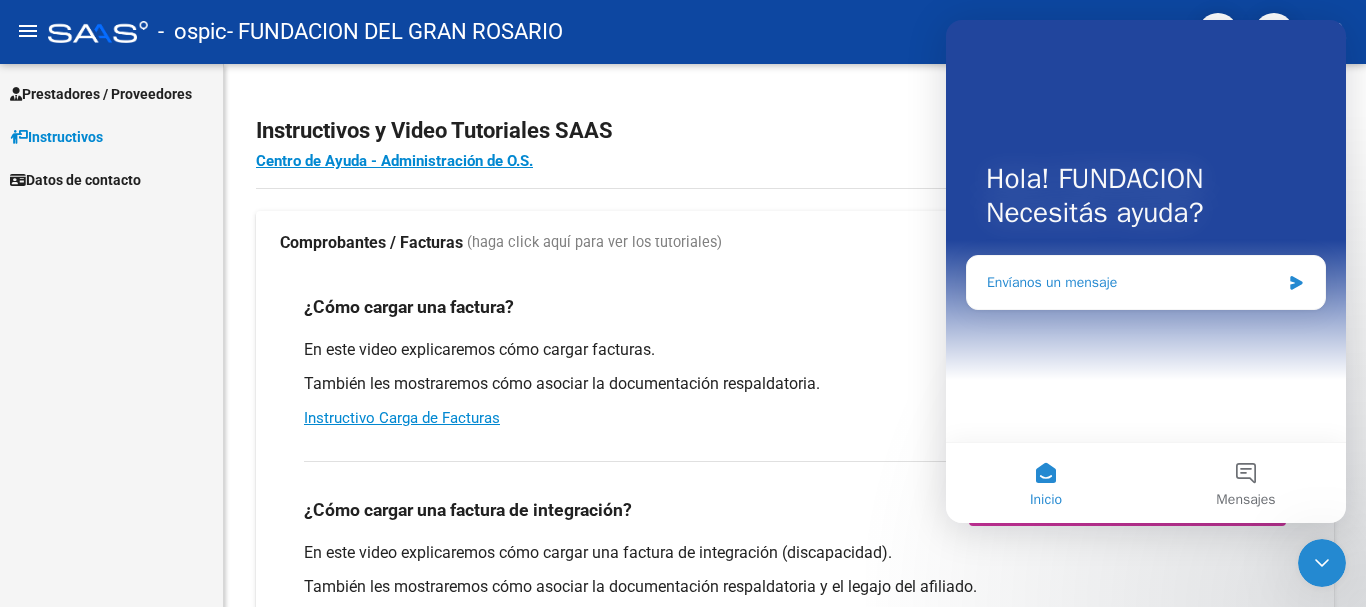 click on "Envíanos un mensaje" at bounding box center (1146, 282) 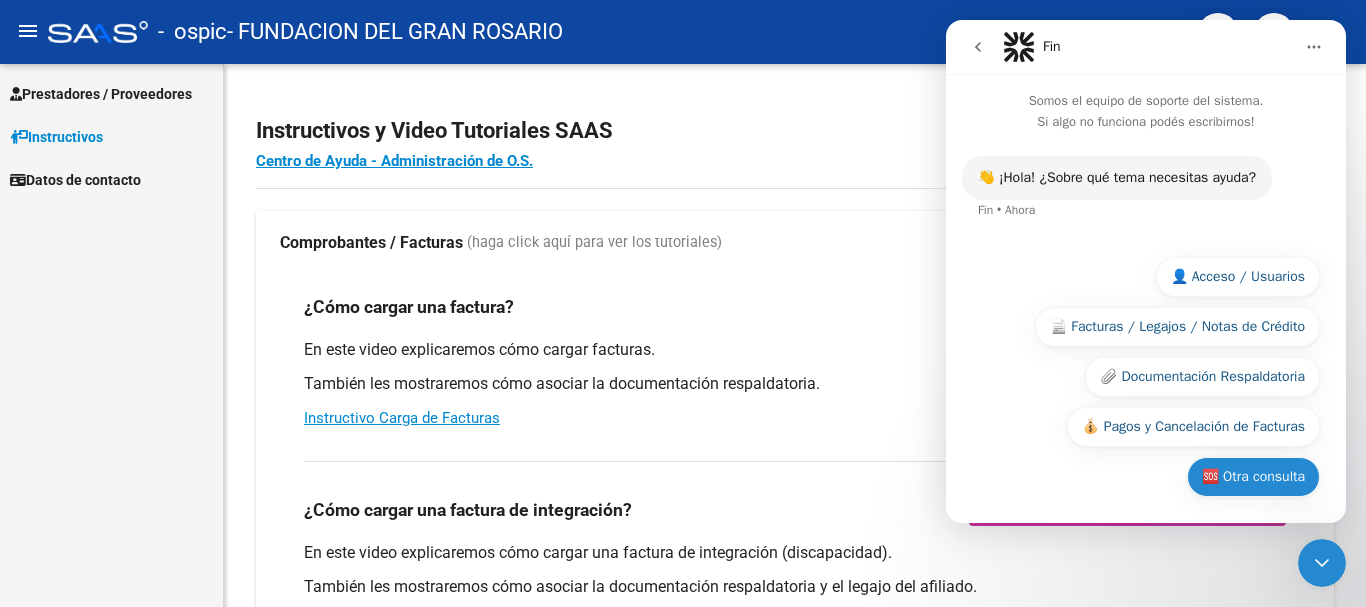 click on "🆘 Otra consulta" at bounding box center [1253, 477] 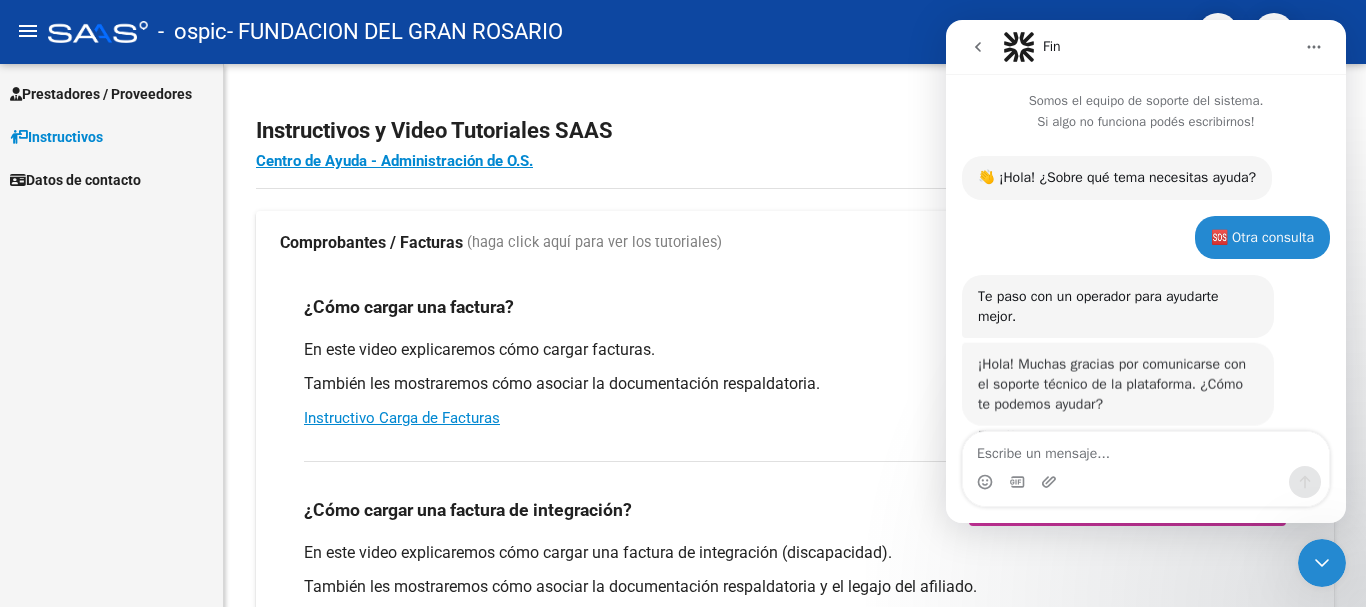 scroll, scrollTop: 33, scrollLeft: 0, axis: vertical 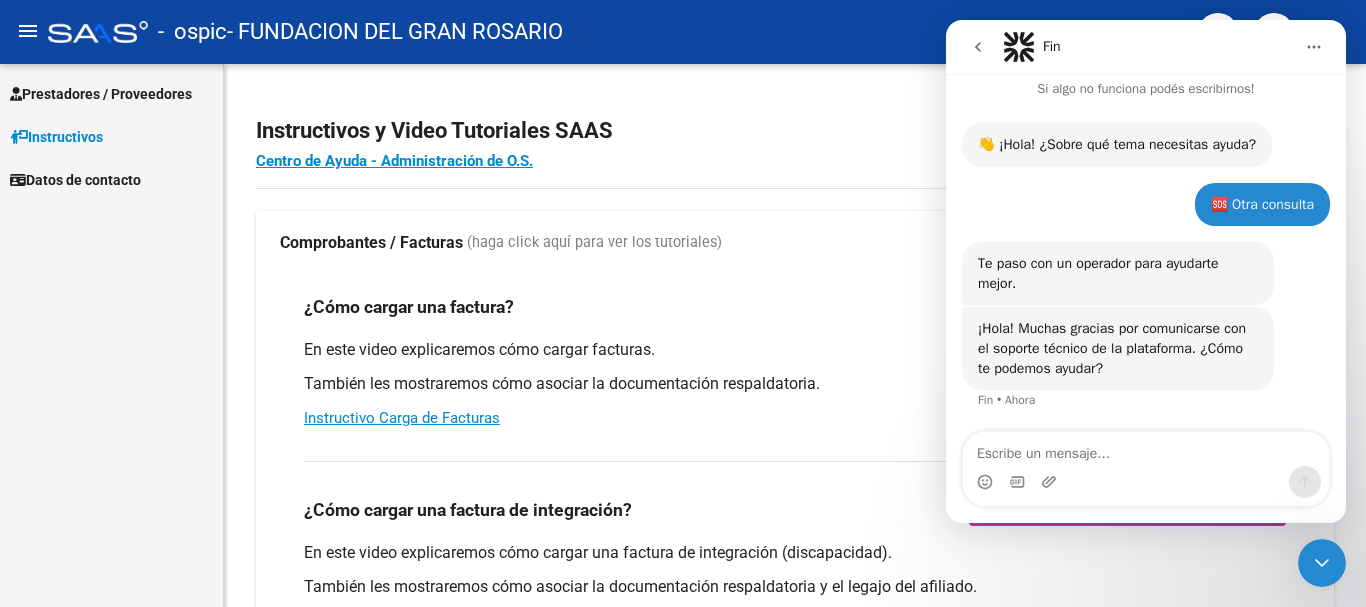 click at bounding box center (1146, 482) 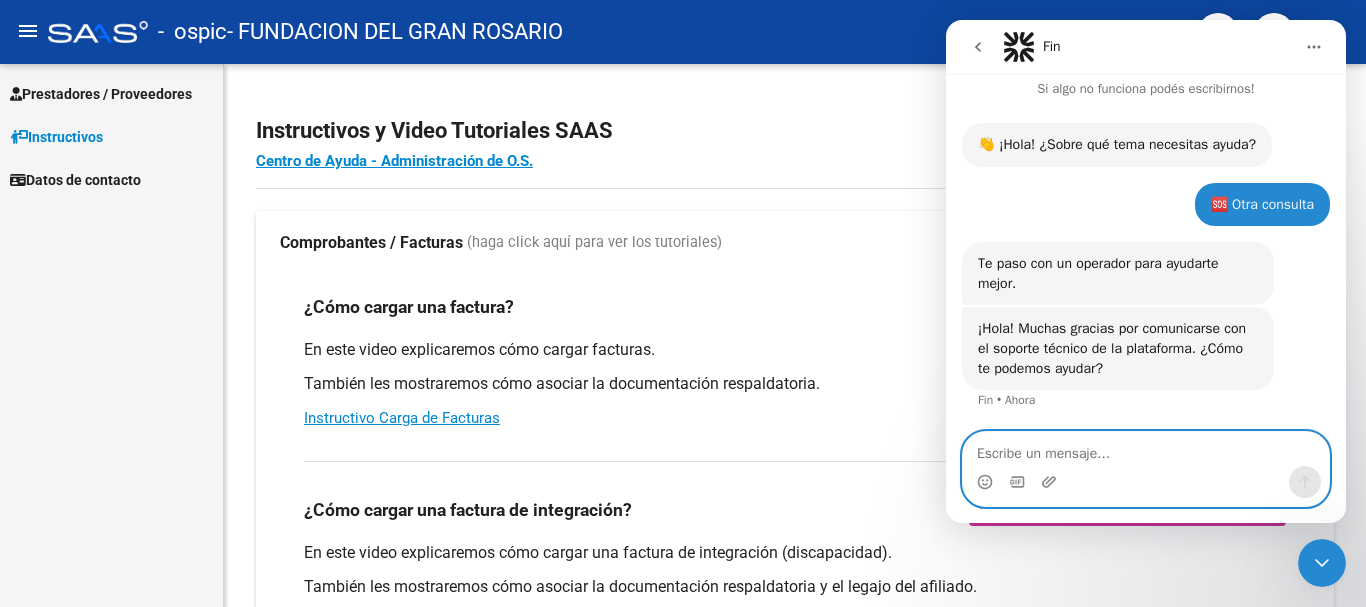 click at bounding box center [1146, 449] 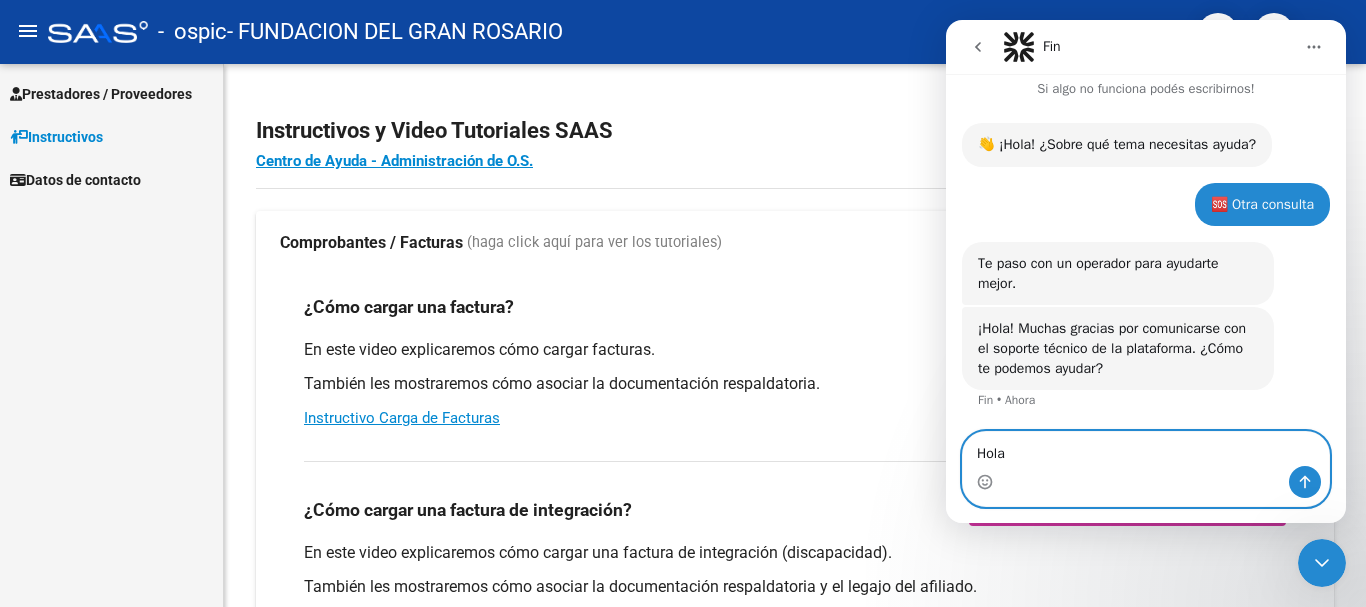 type on "Hola!" 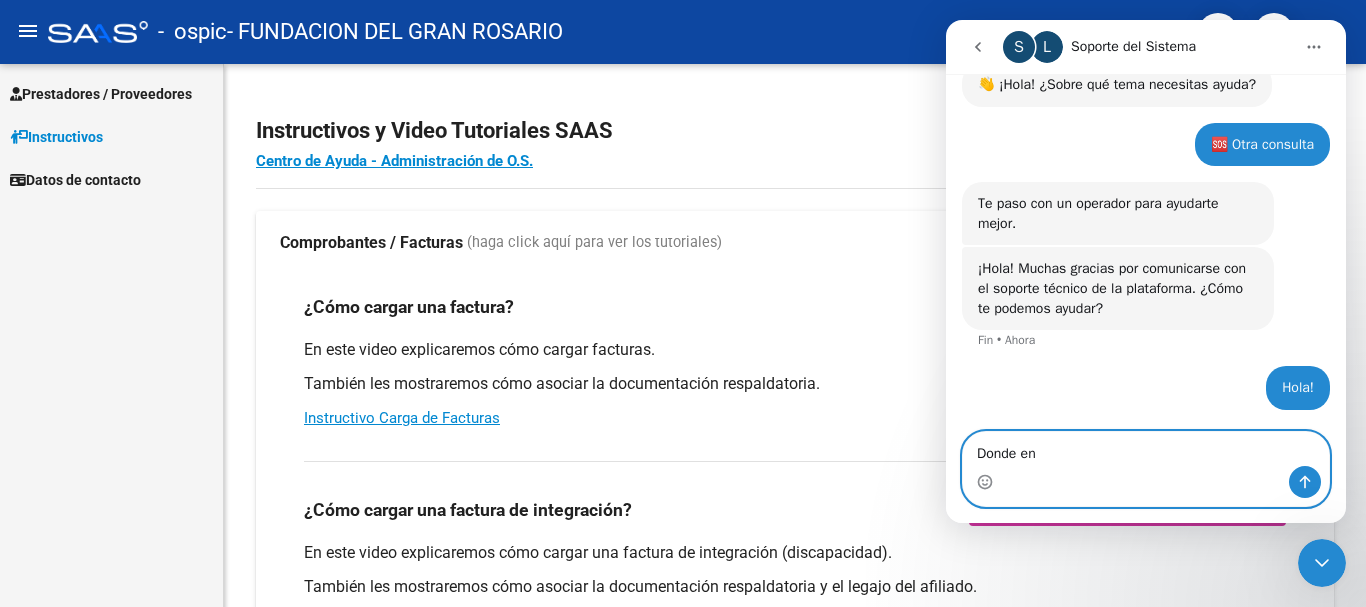 scroll, scrollTop: 93, scrollLeft: 0, axis: vertical 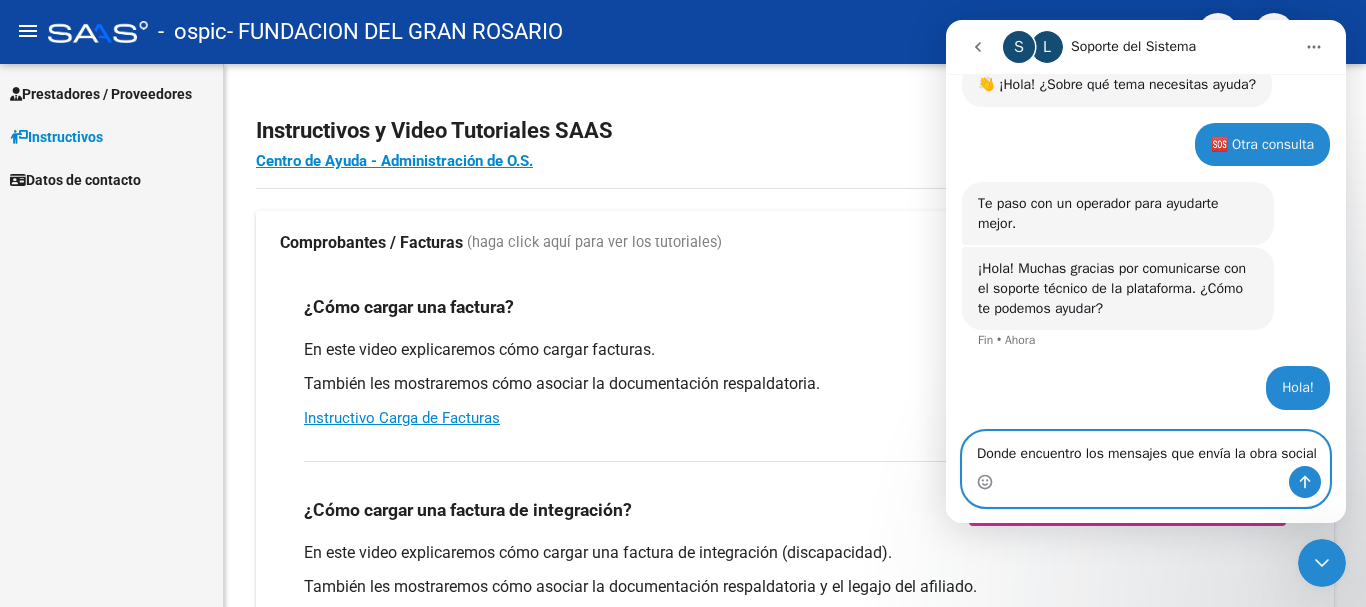 type on "Donde encuentro los mensajes que envía la obra social?" 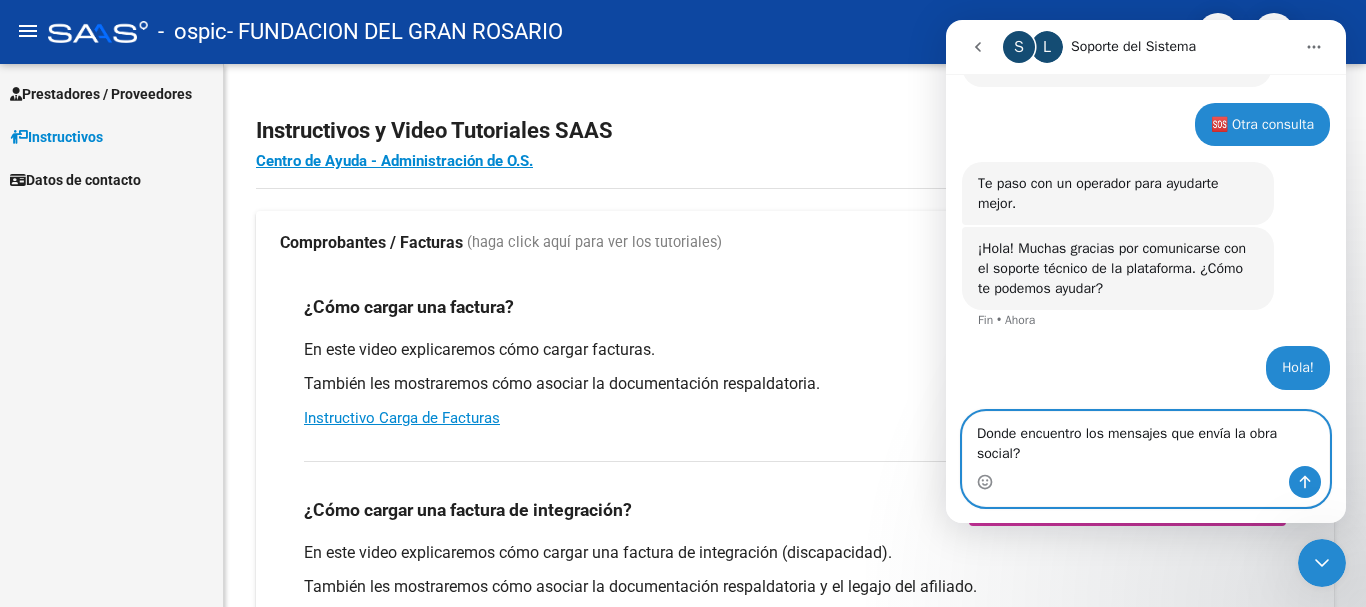 type 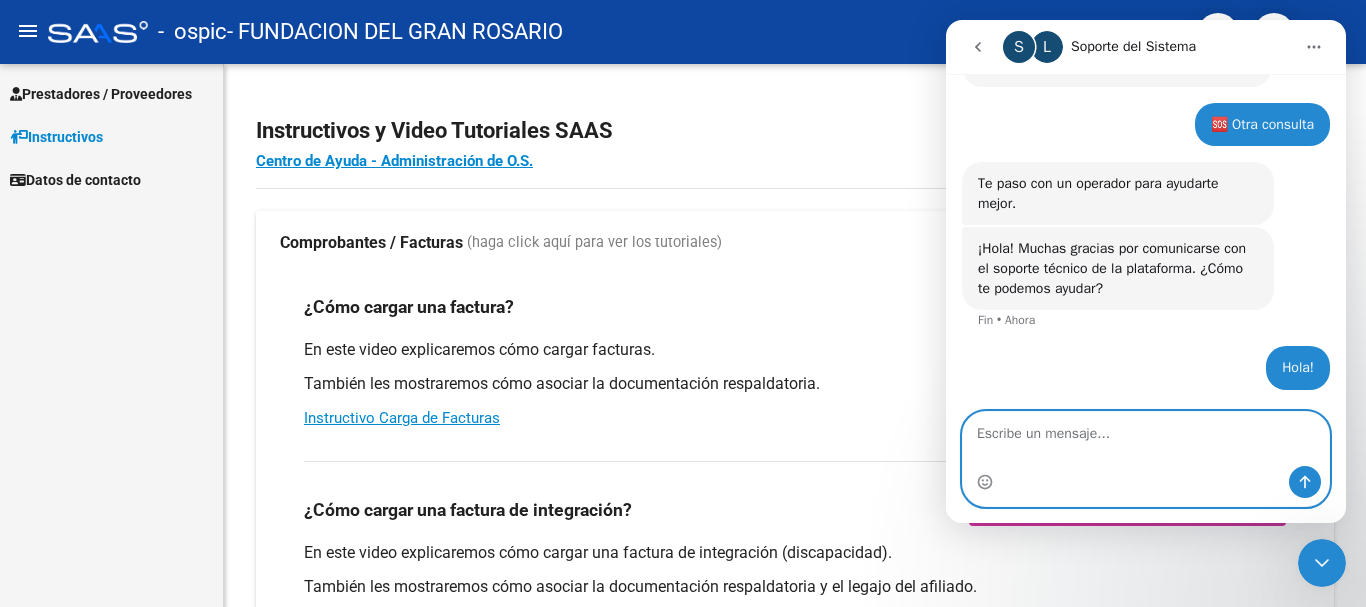 scroll, scrollTop: 158, scrollLeft: 0, axis: vertical 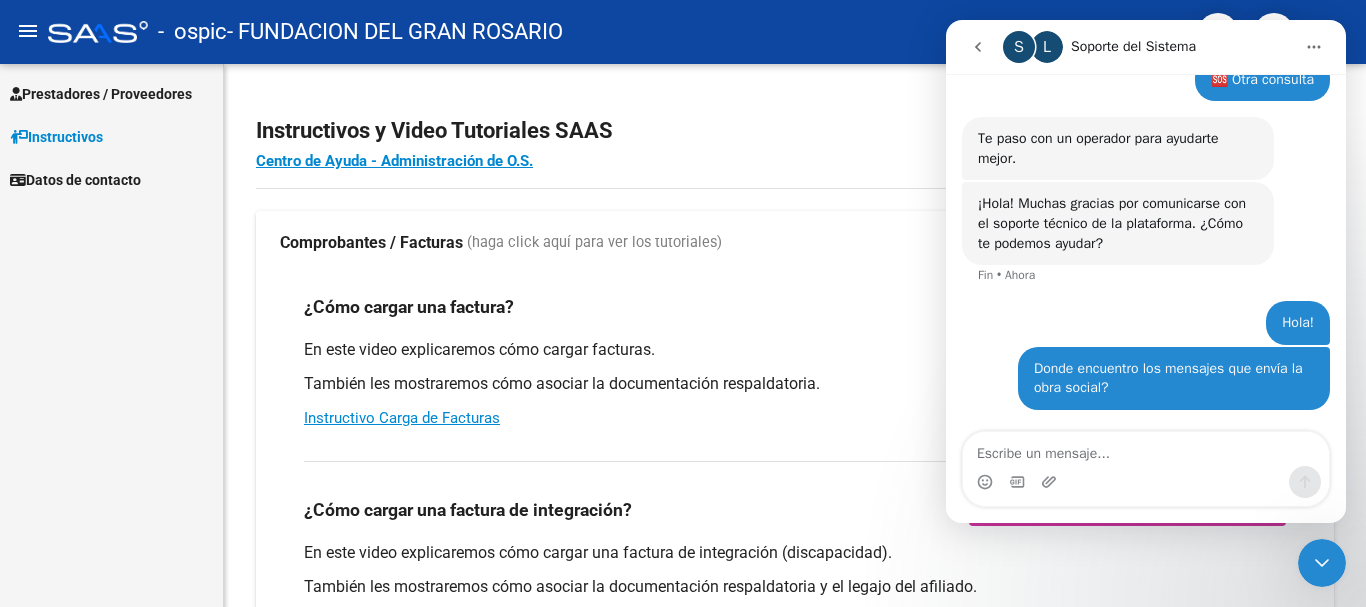 click on "L" at bounding box center [1047, 47] 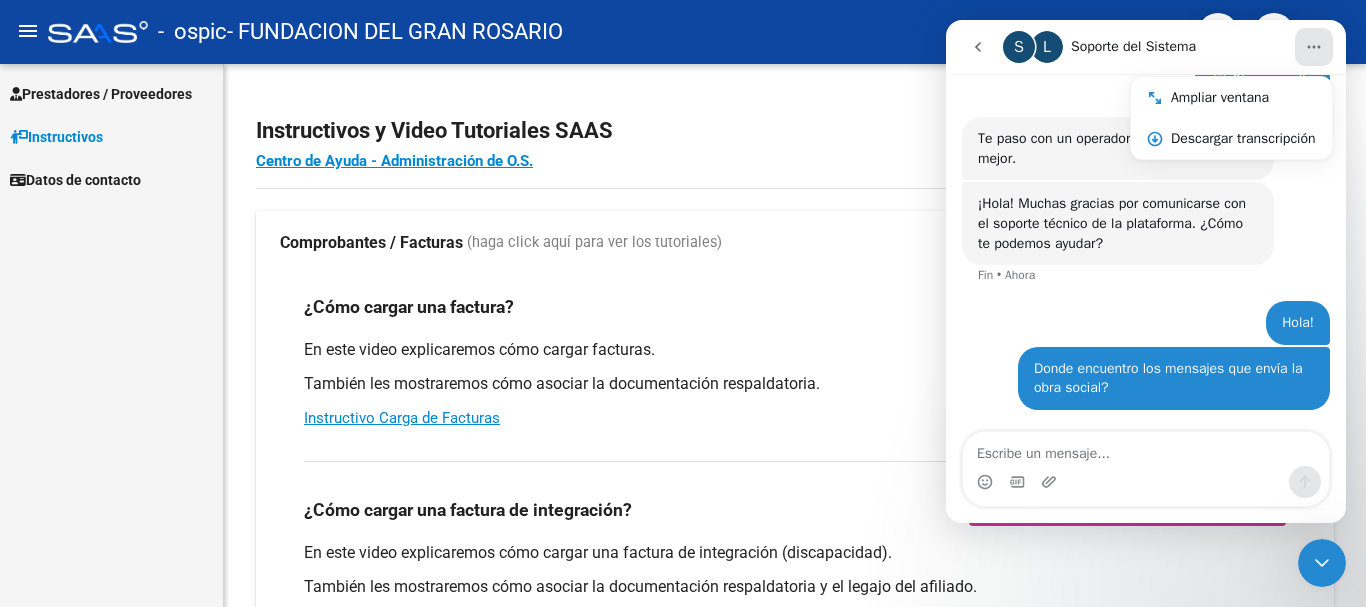 click at bounding box center (1314, 47) 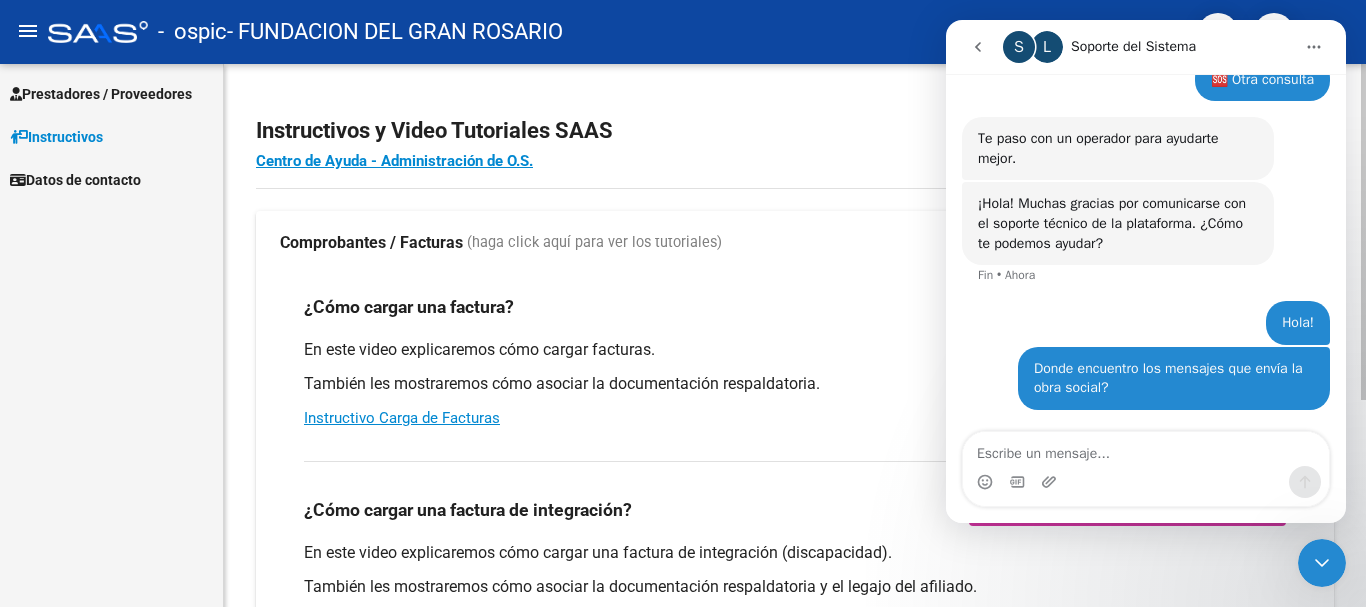click on "Instructivos y Video Tutoriales SAAS" 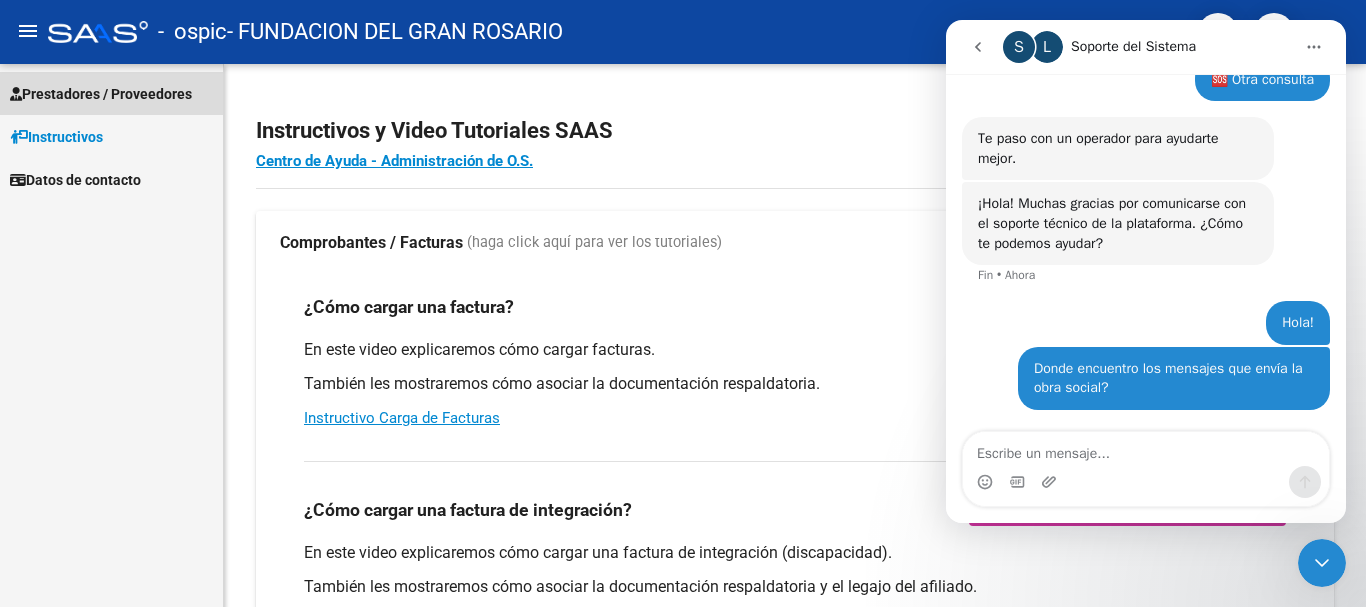 click on "Prestadores / Proveedores" at bounding box center [111, 93] 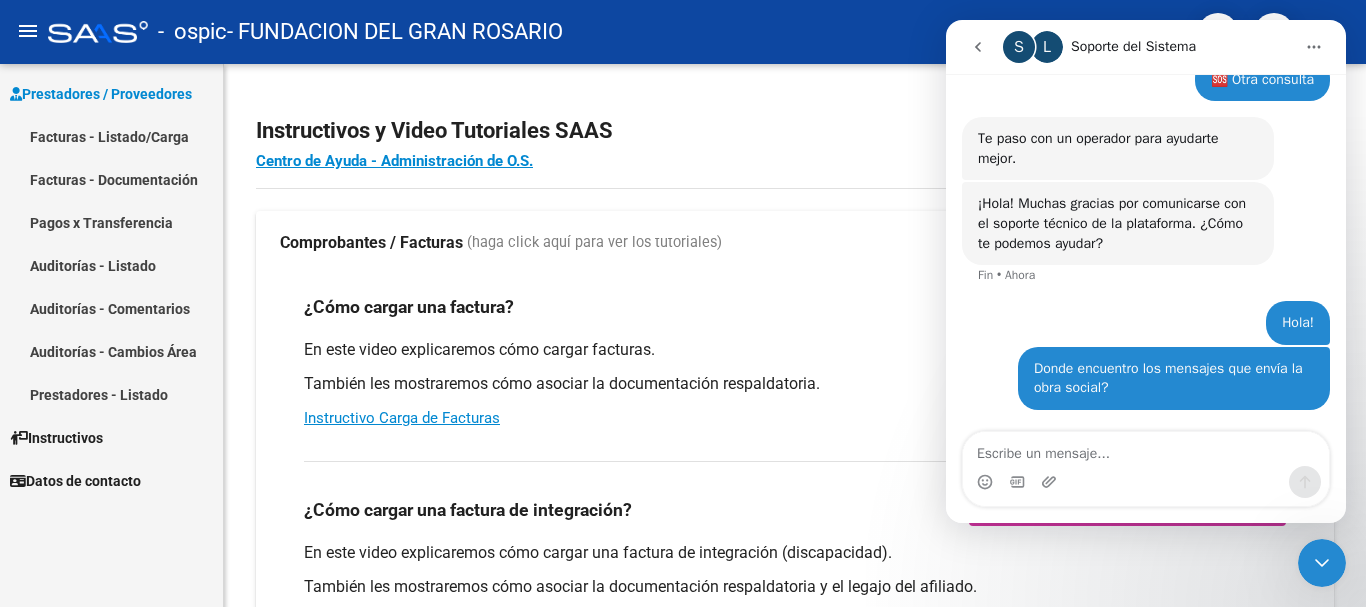 click 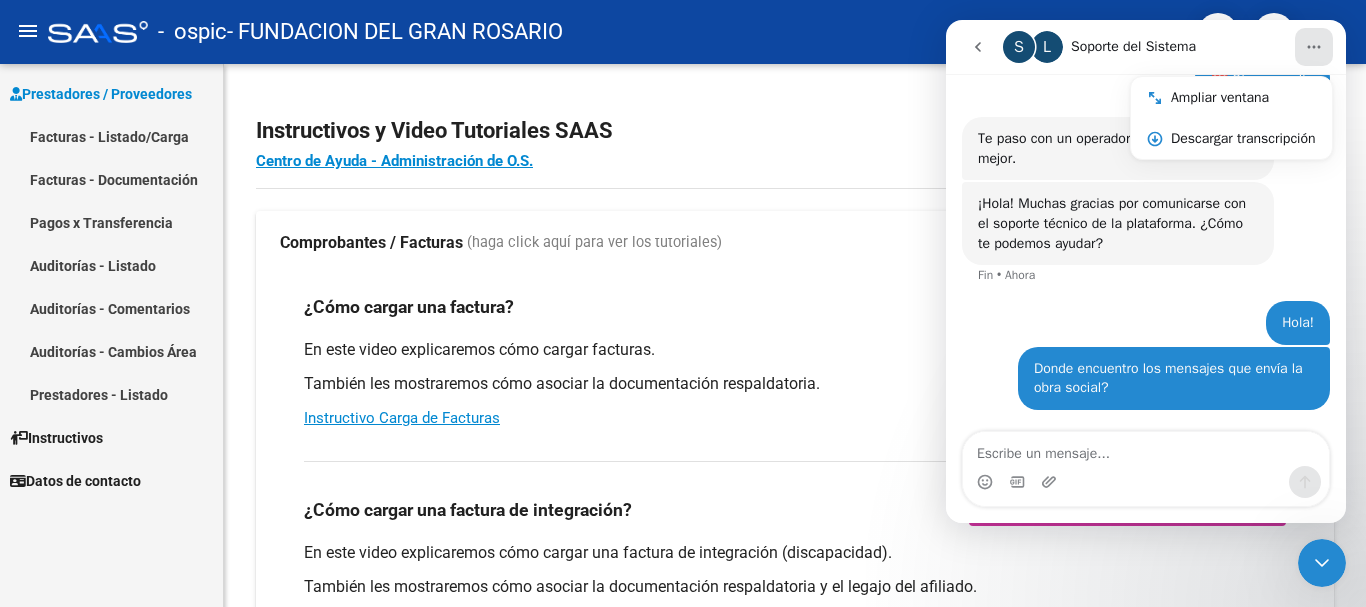 click at bounding box center [978, 47] 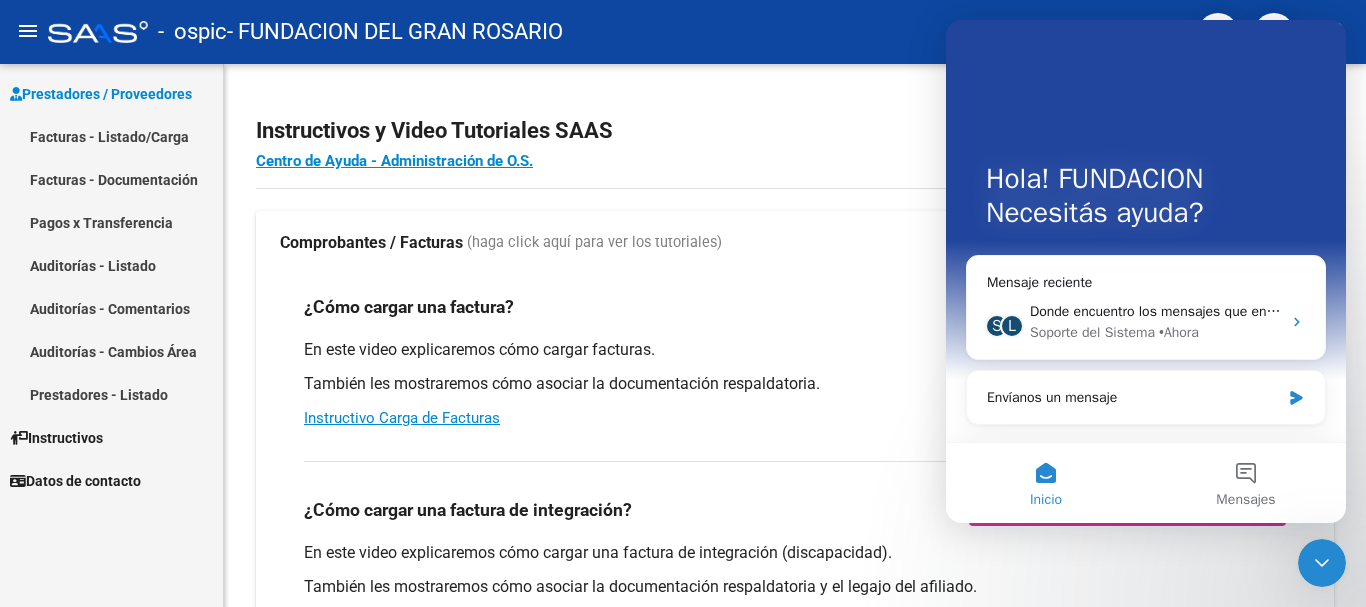 scroll, scrollTop: 0, scrollLeft: 0, axis: both 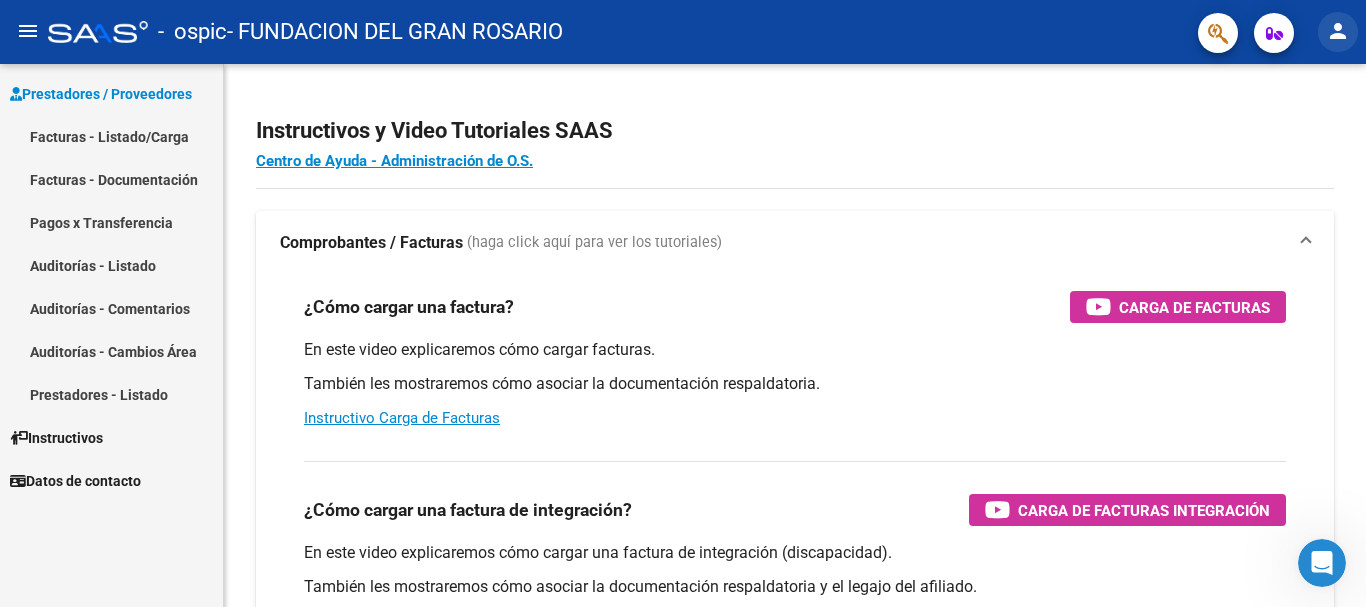 click on "person" 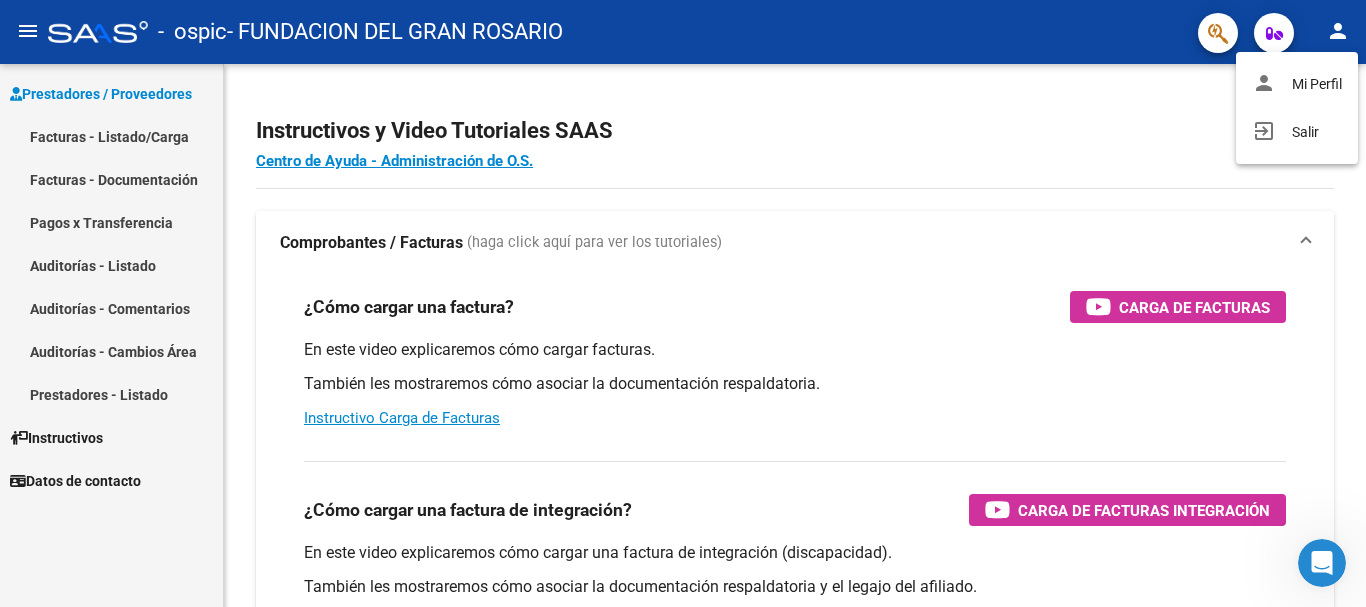 click at bounding box center [683, 303] 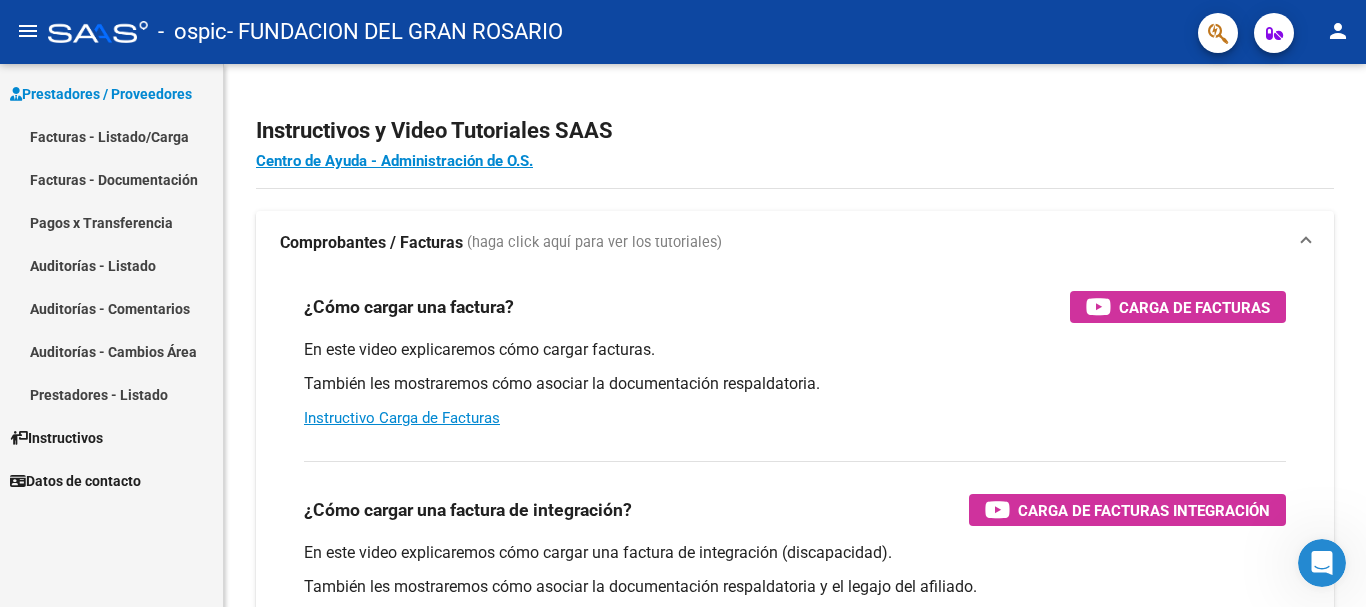 click at bounding box center (1322, 563) 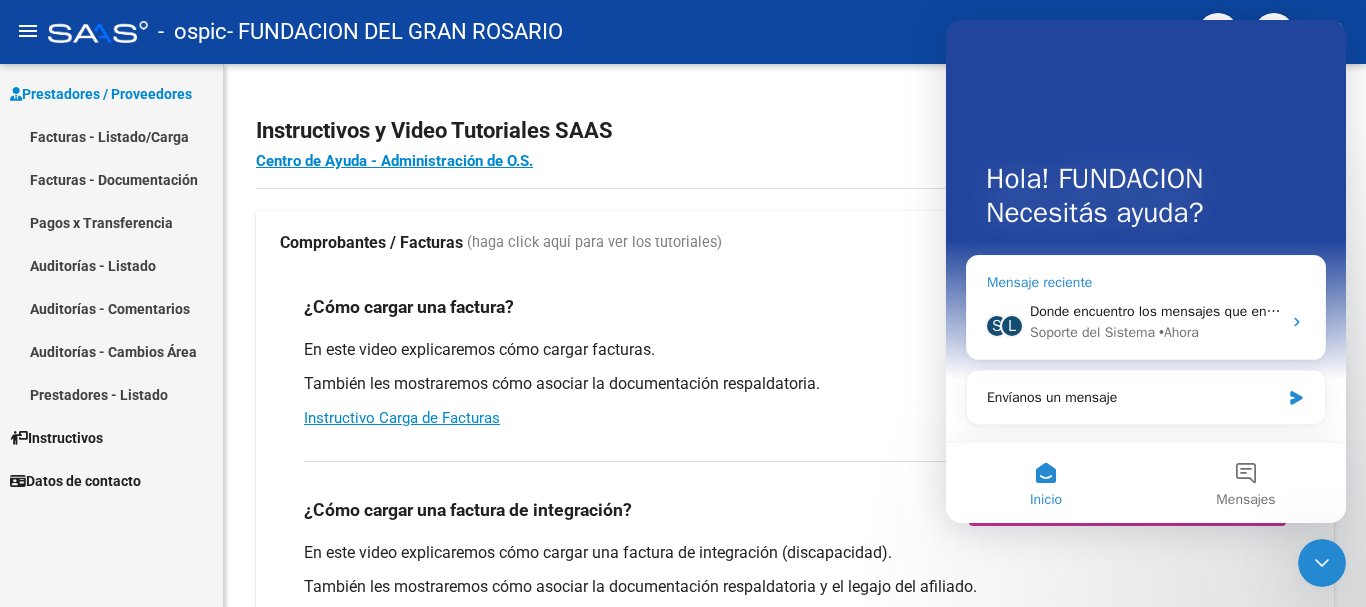 click on "Donde encuentro los mensajes que envía la obra social?" at bounding box center [1204, 311] 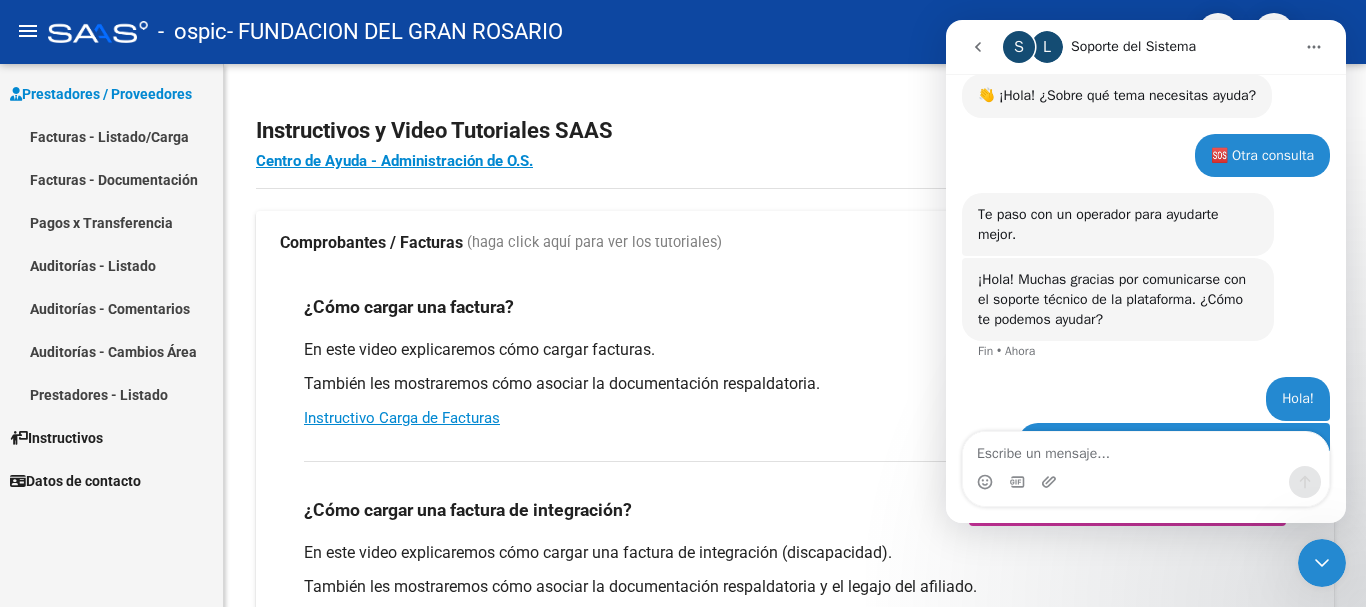 scroll, scrollTop: 158, scrollLeft: 0, axis: vertical 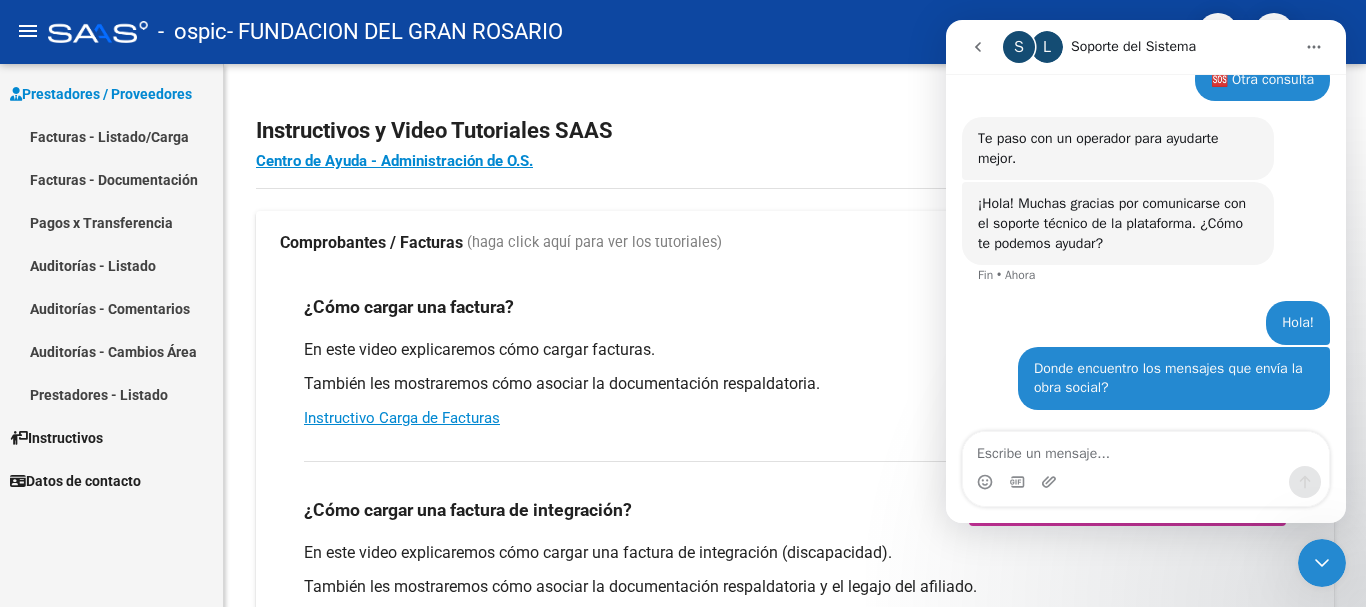 drag, startPoint x: 1032, startPoint y: 459, endPoint x: 1036, endPoint y: 475, distance: 16.492422 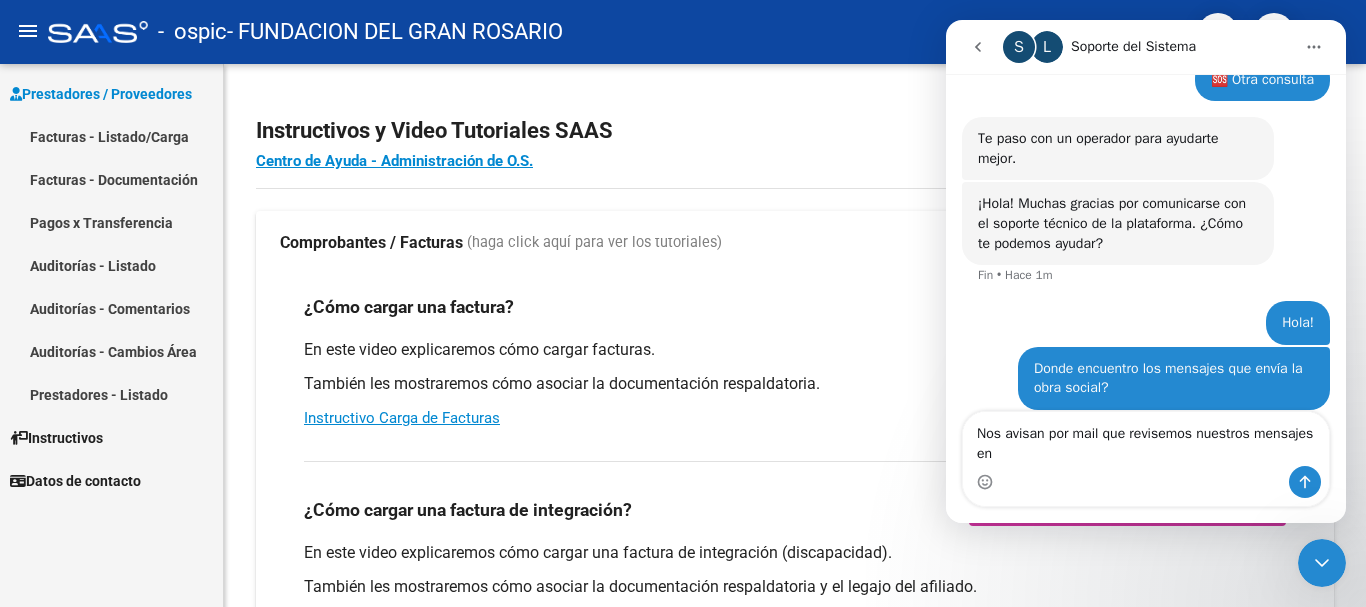scroll, scrollTop: 178, scrollLeft: 0, axis: vertical 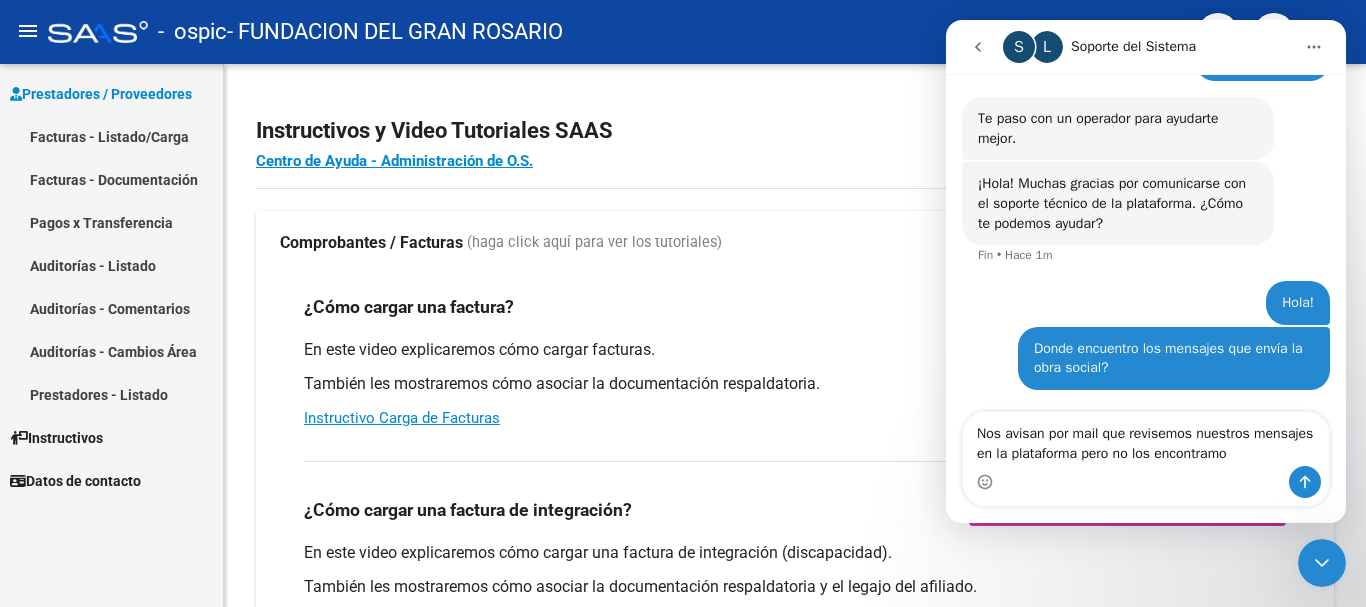 type on "Nos avisan por mail que revisemos nuestros mensajes en la plataforma pero no los encontramos" 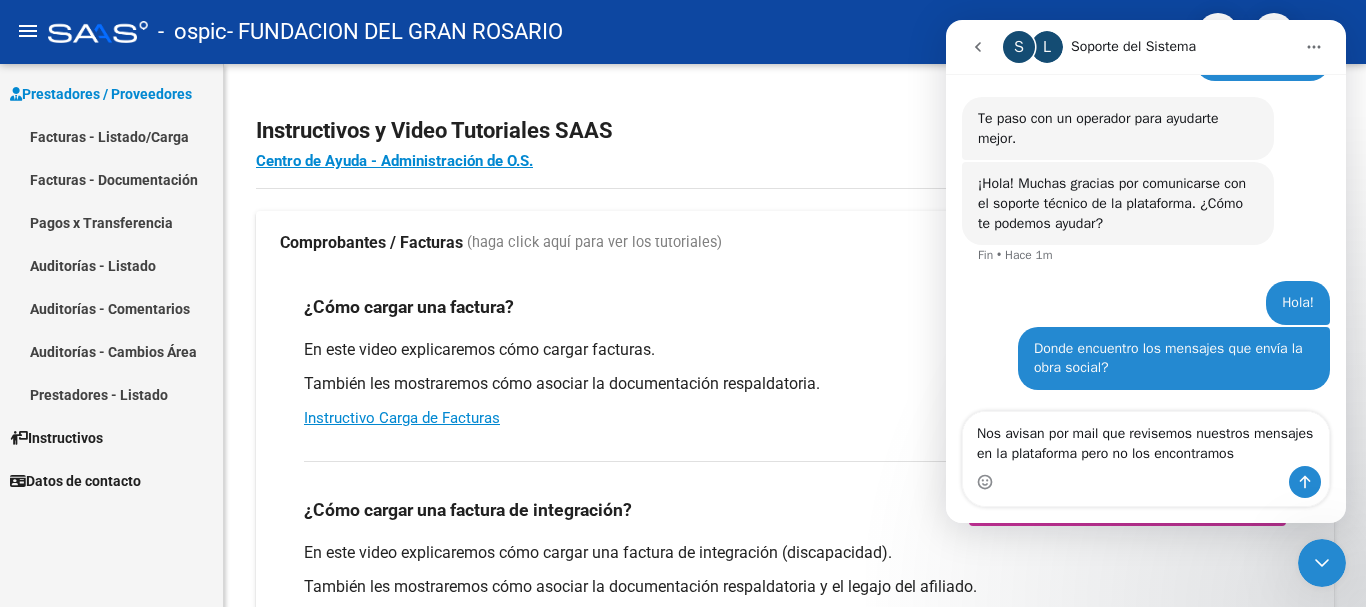 type 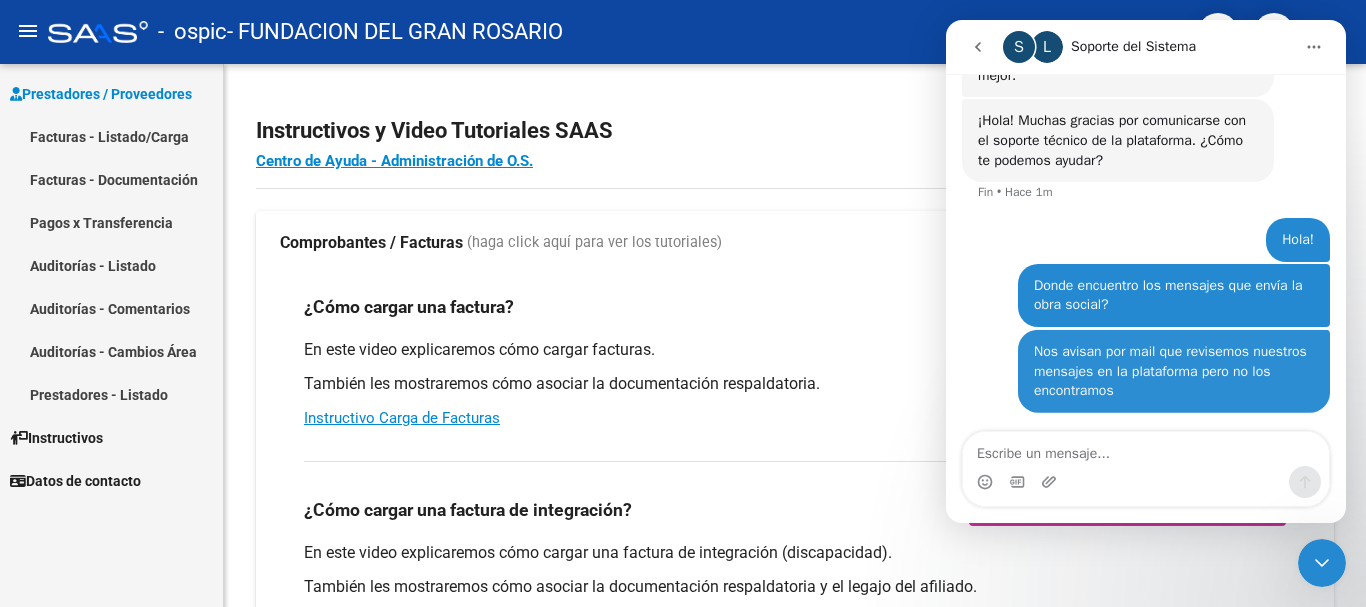 scroll, scrollTop: 243, scrollLeft: 0, axis: vertical 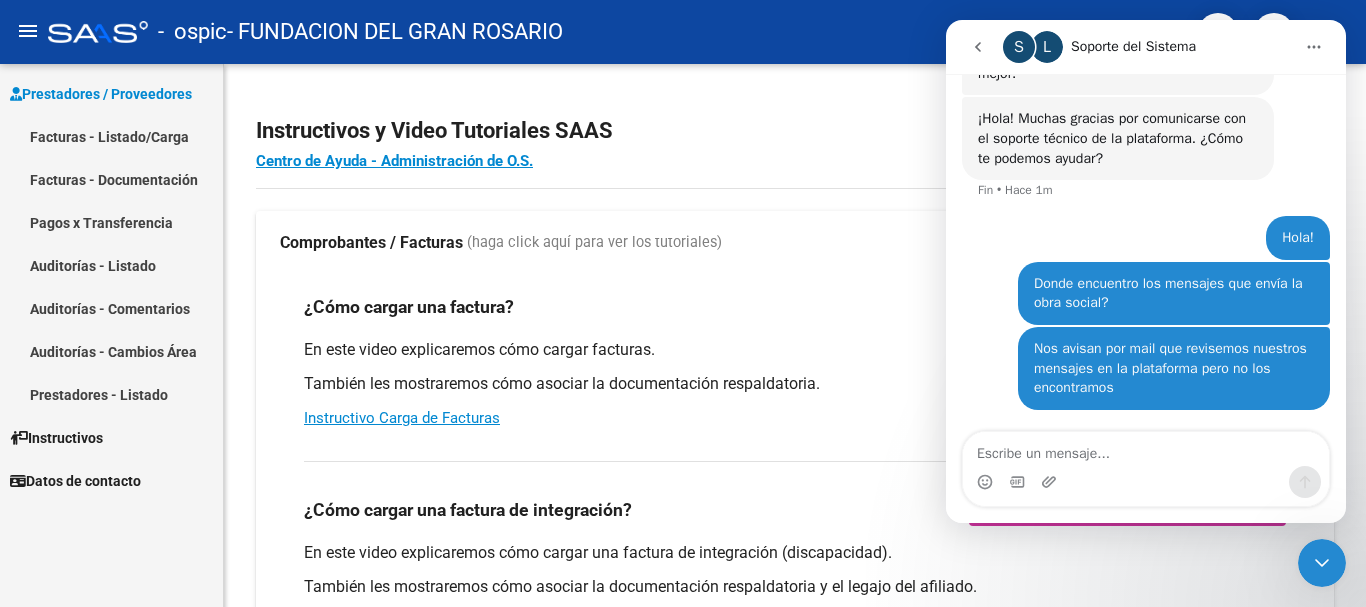drag, startPoint x: 1321, startPoint y: 559, endPoint x: 2076, endPoint y: 924, distance: 838.60004 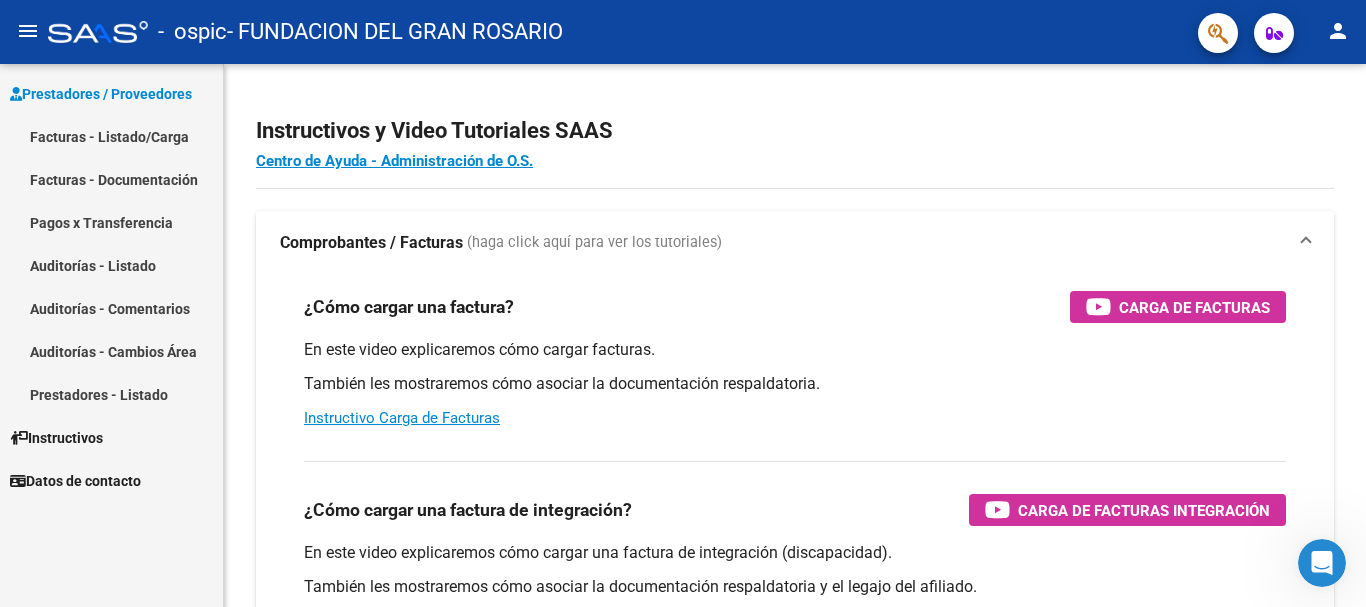 click on "Facturas - Listado/Carga" at bounding box center [111, 136] 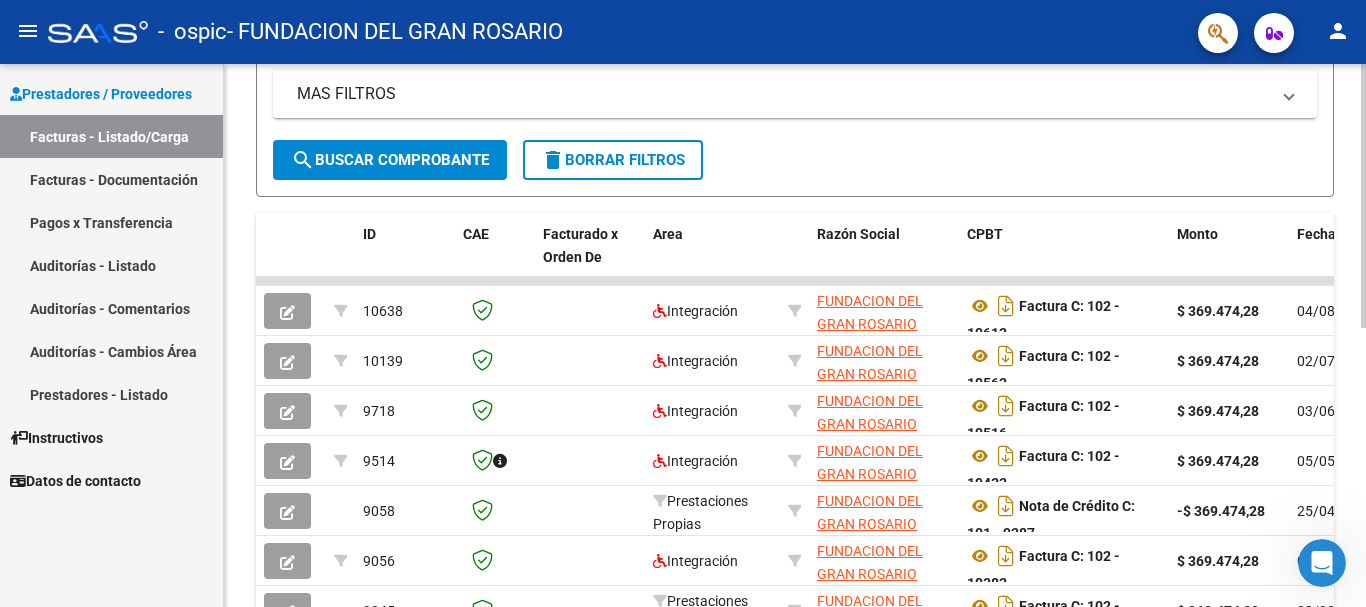 scroll, scrollTop: 575, scrollLeft: 0, axis: vertical 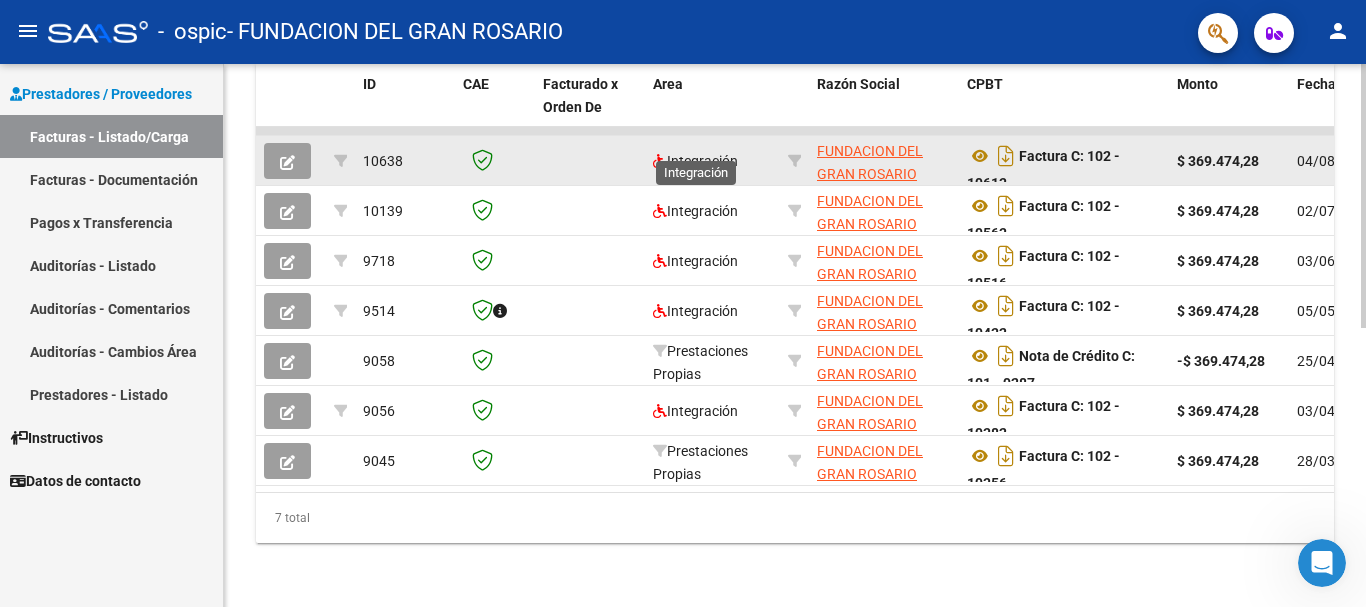 click on "Integración" 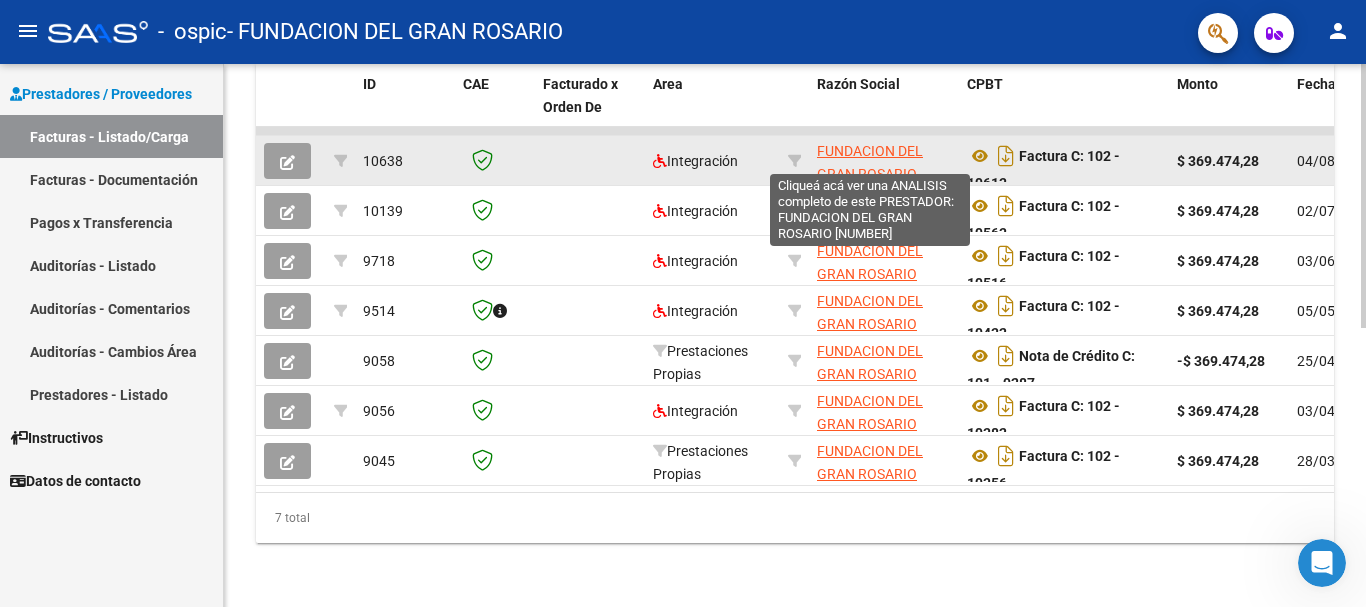 click on "FUNDACION DEL GRAN ROSARIO" 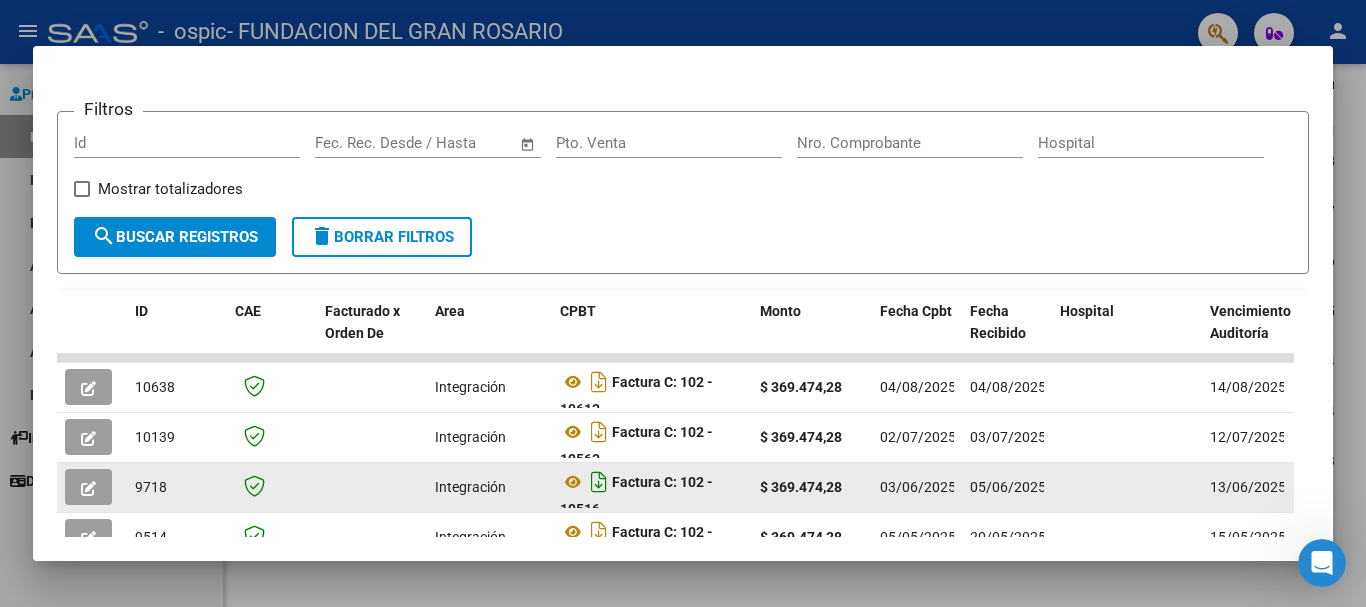 scroll, scrollTop: 300, scrollLeft: 0, axis: vertical 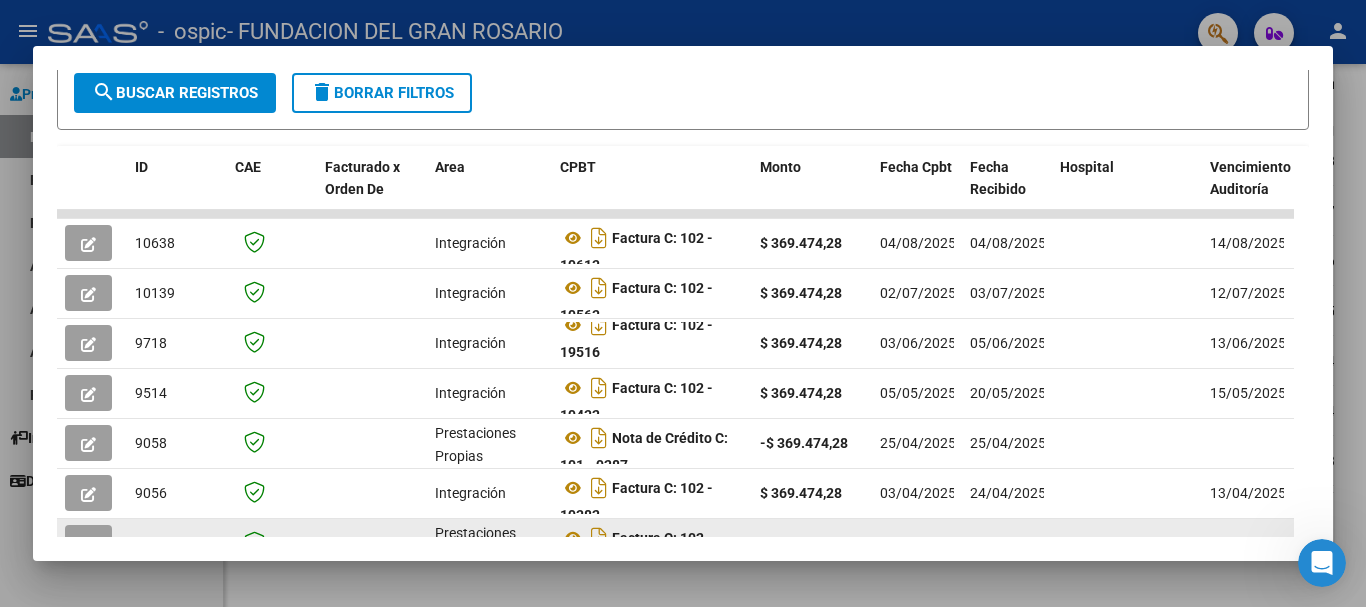 click on "Prestaciones Propias" 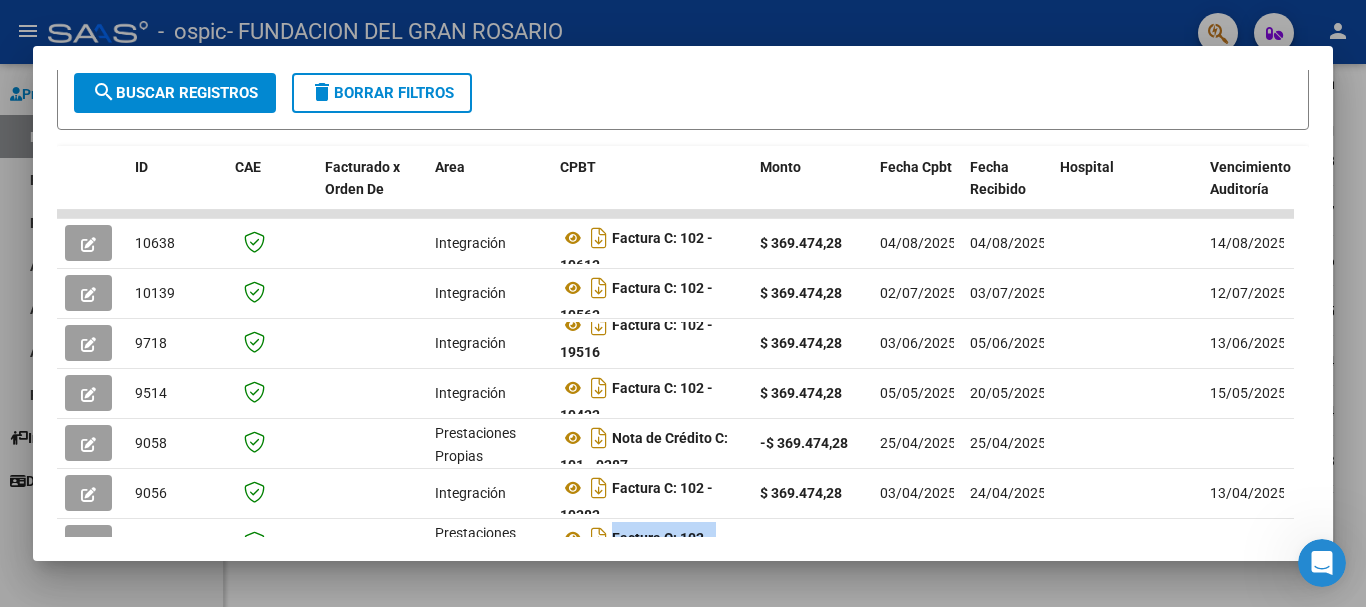 drag, startPoint x: 544, startPoint y: 534, endPoint x: 720, endPoint y: 542, distance: 176.18172 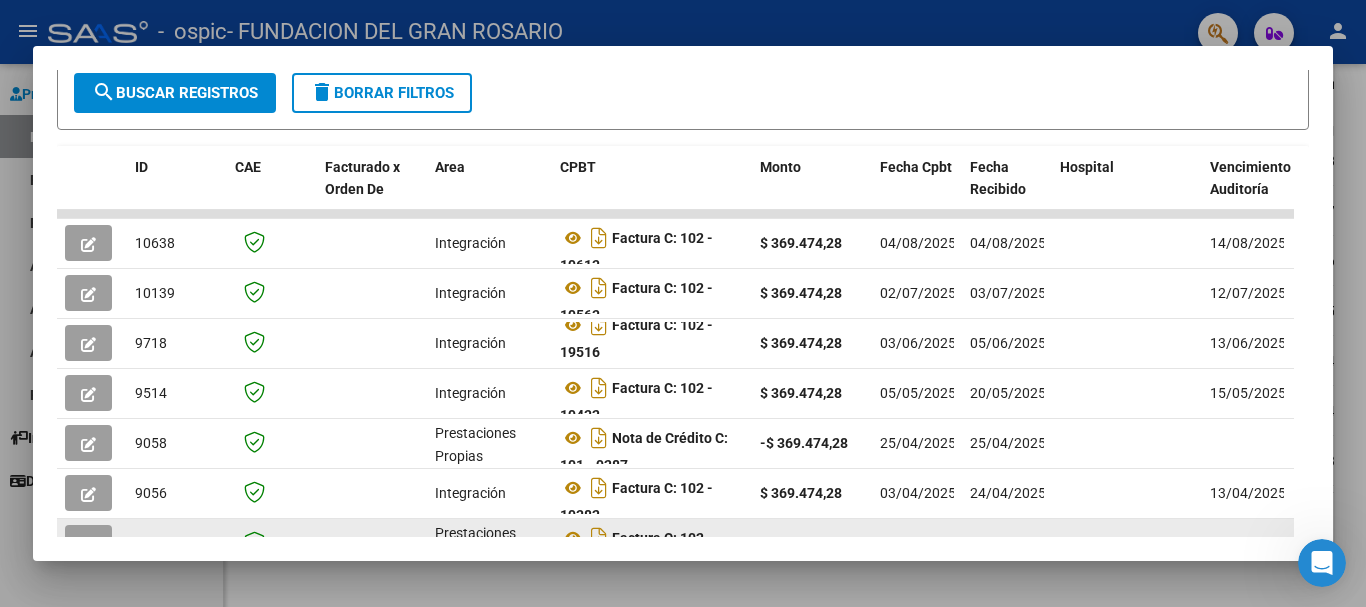 click on "$ 369.474,28" 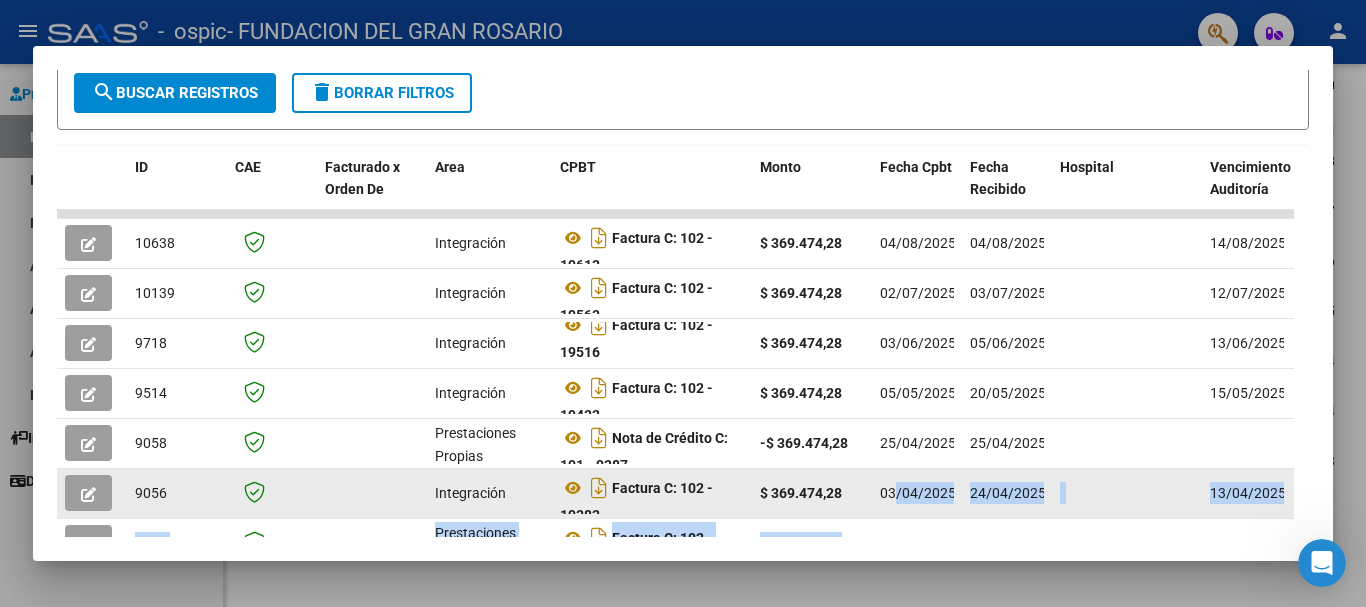 drag, startPoint x: 857, startPoint y: 533, endPoint x: 898, endPoint y: 526, distance: 41.59327 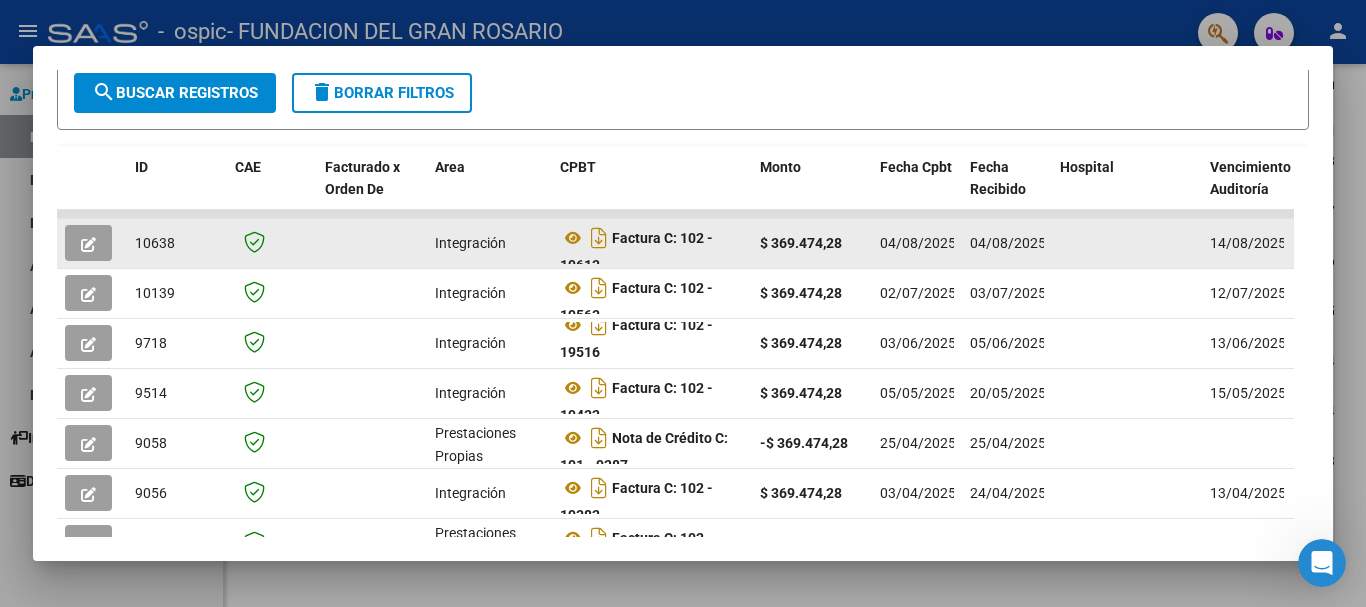 click 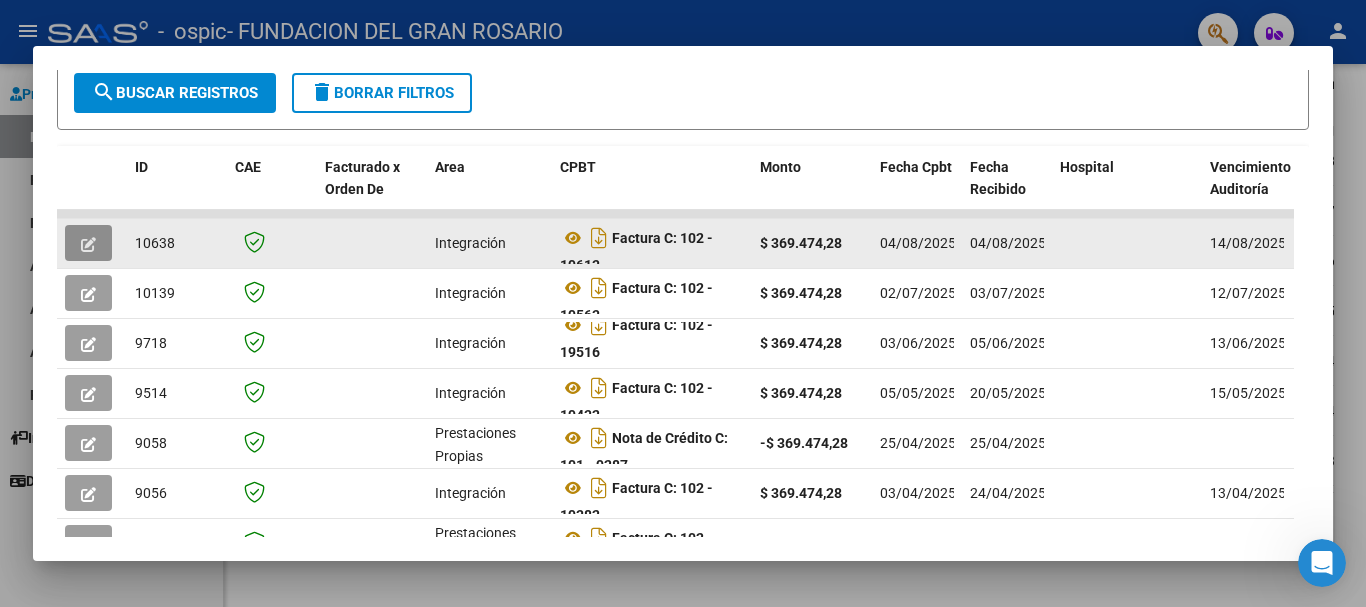 click 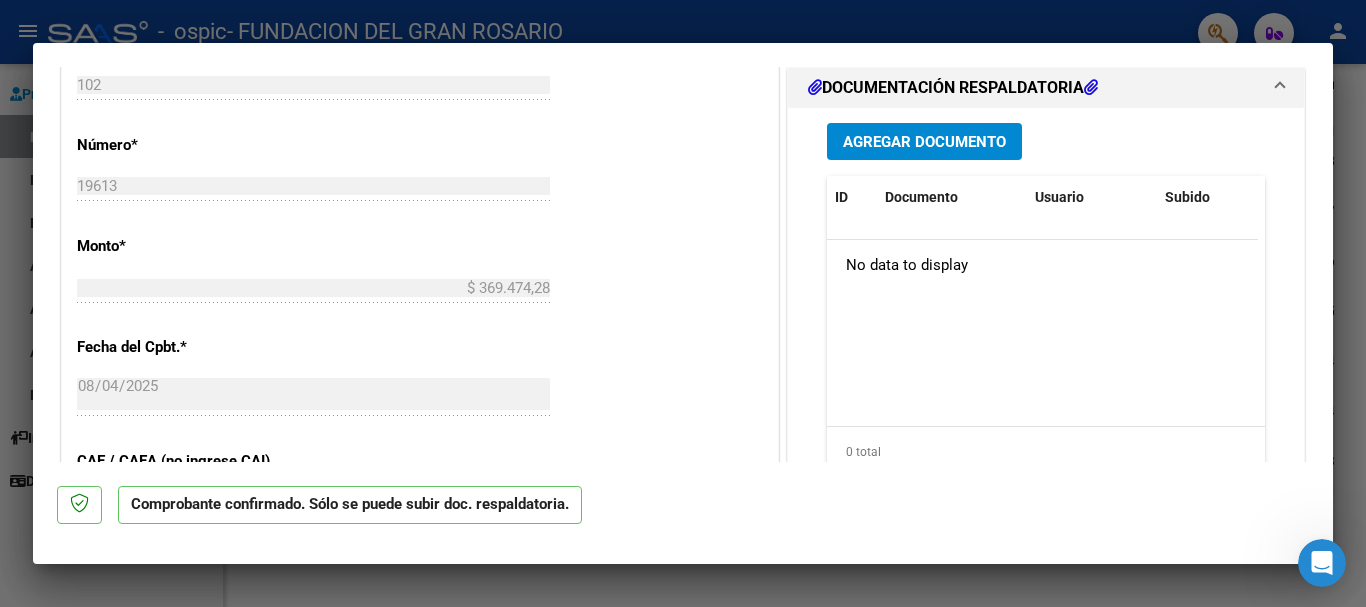 scroll, scrollTop: 1000, scrollLeft: 0, axis: vertical 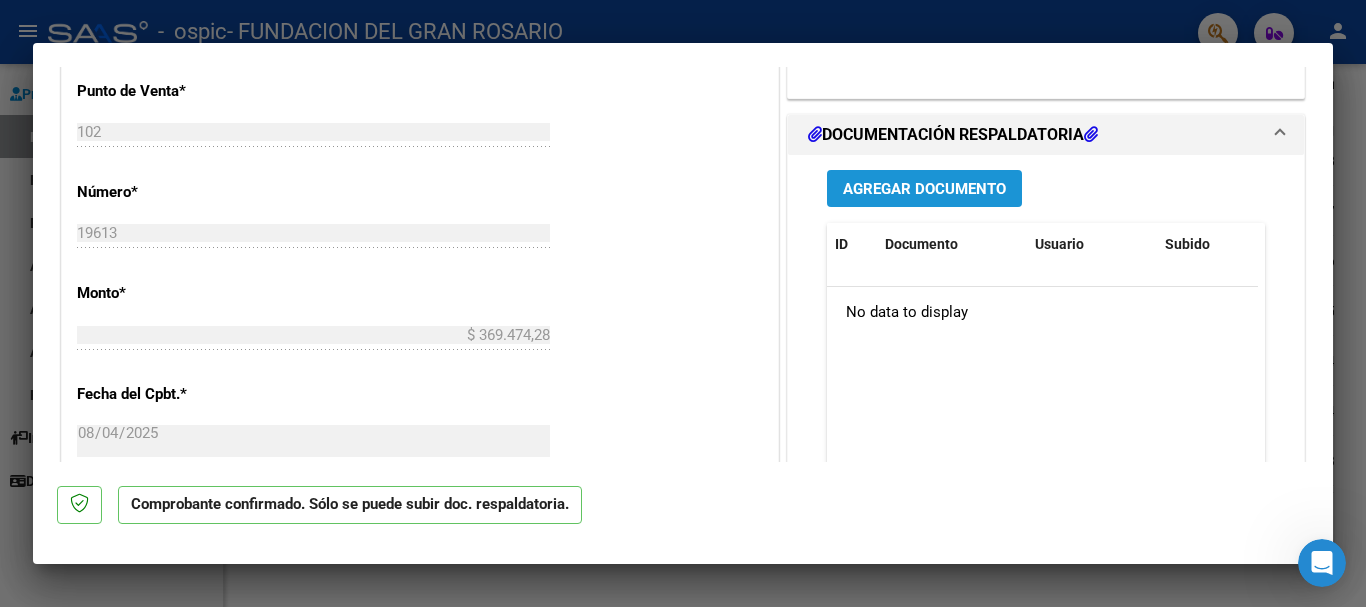 click on "Agregar Documento" at bounding box center (924, 189) 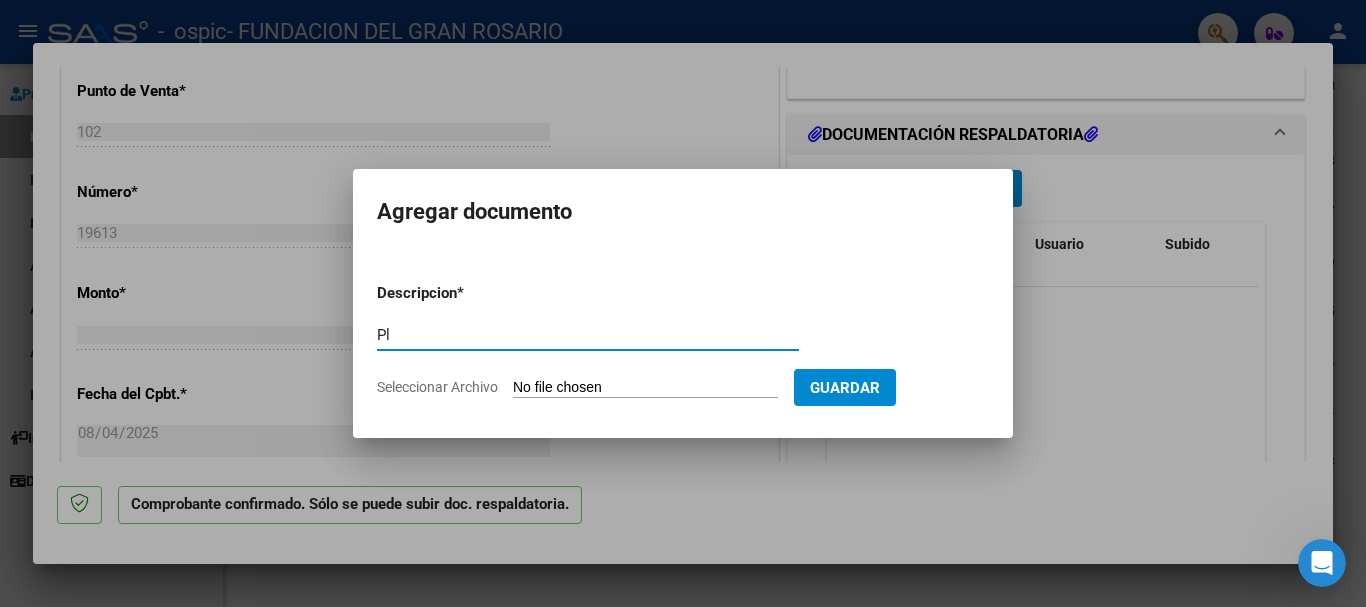 type on "Pl" 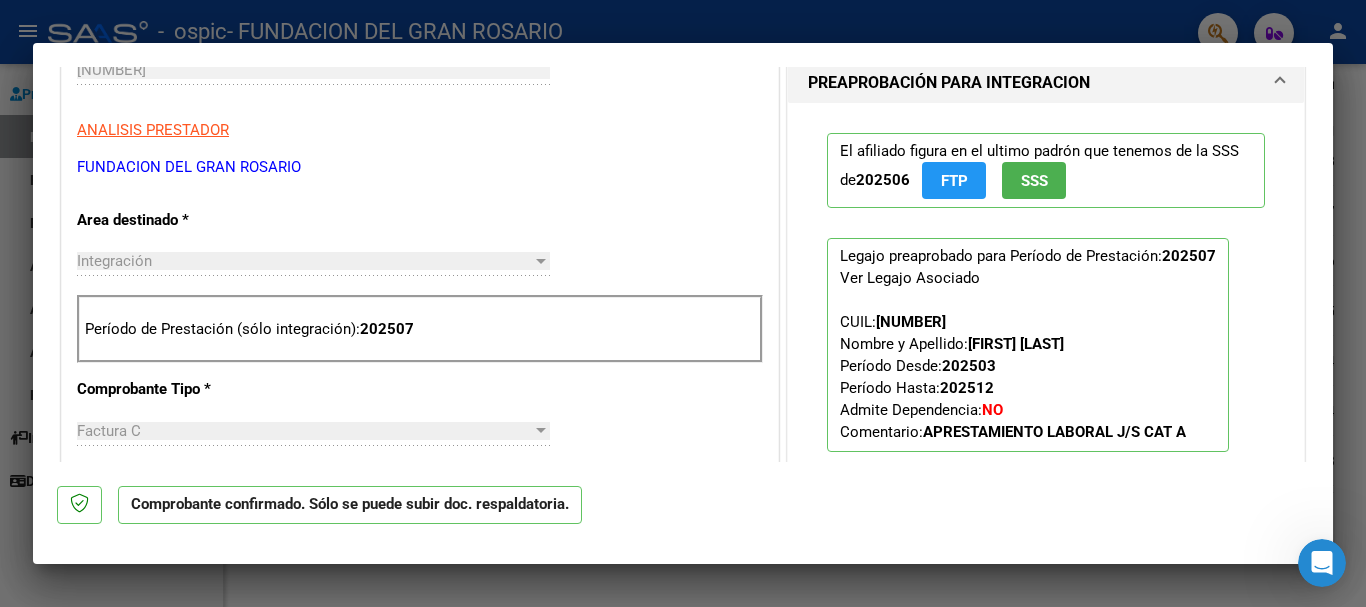 scroll, scrollTop: 1000, scrollLeft: 0, axis: vertical 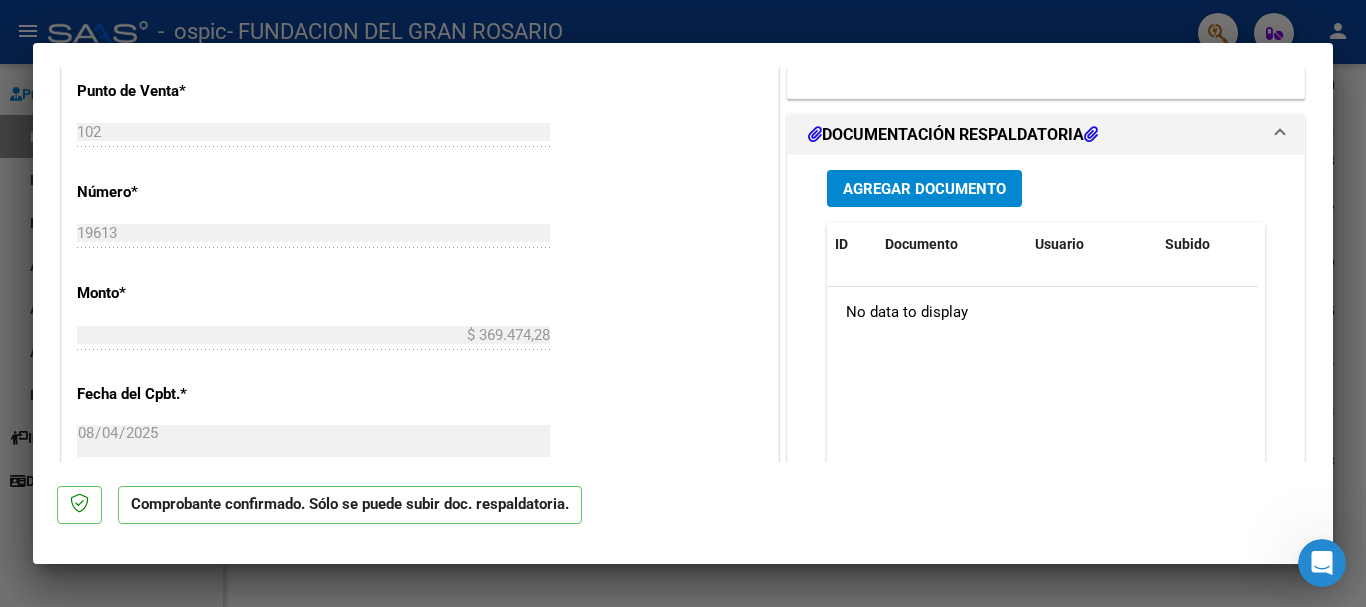 click on "Agregar Documento" at bounding box center (924, 189) 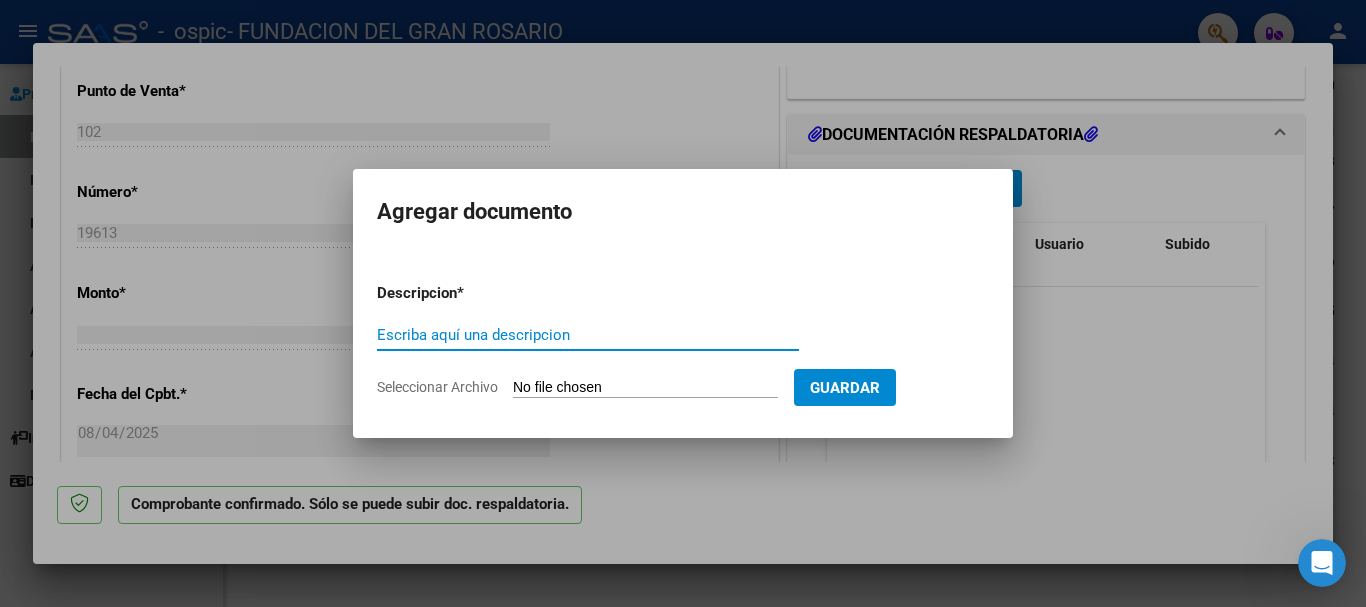 click on "Escriba aquí una descripcion" at bounding box center (588, 335) 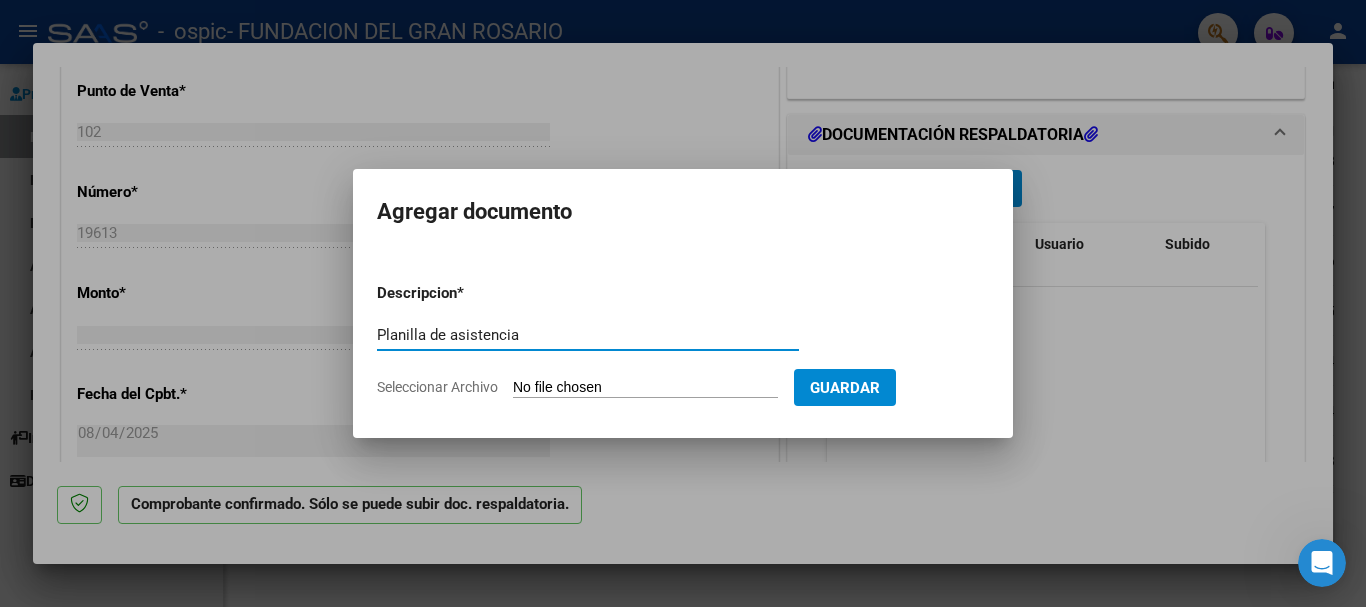 type on "Planilla de asistencia" 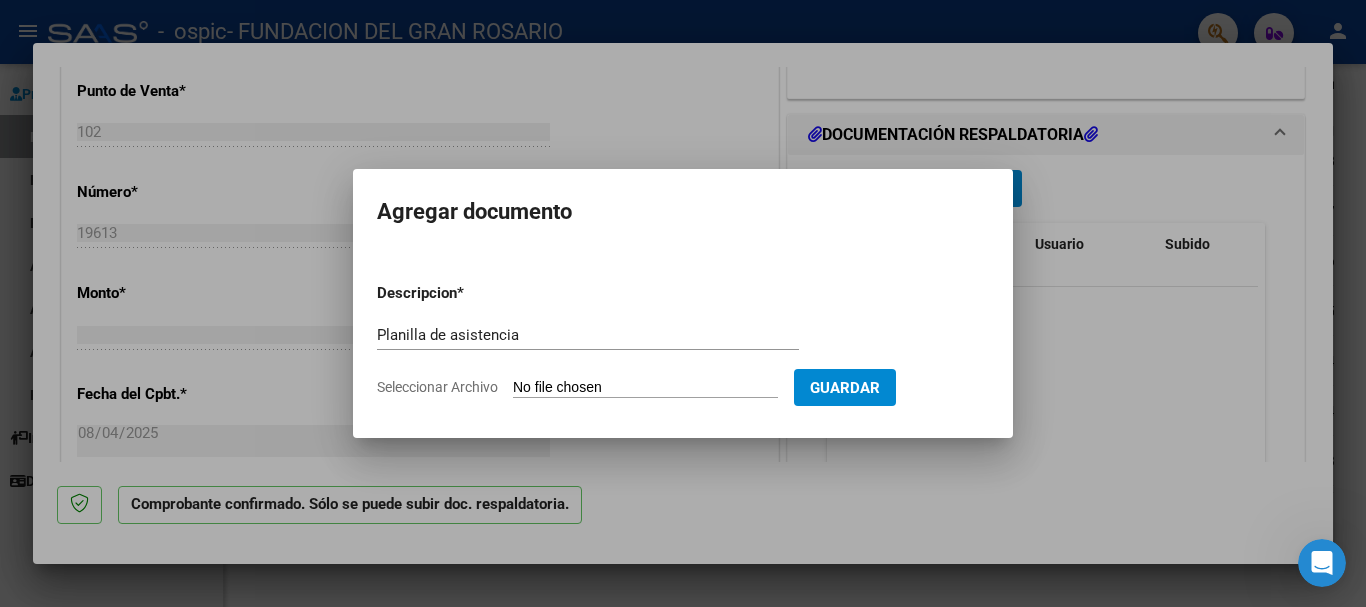 click on "Seleccionar Archivo" at bounding box center (645, 388) 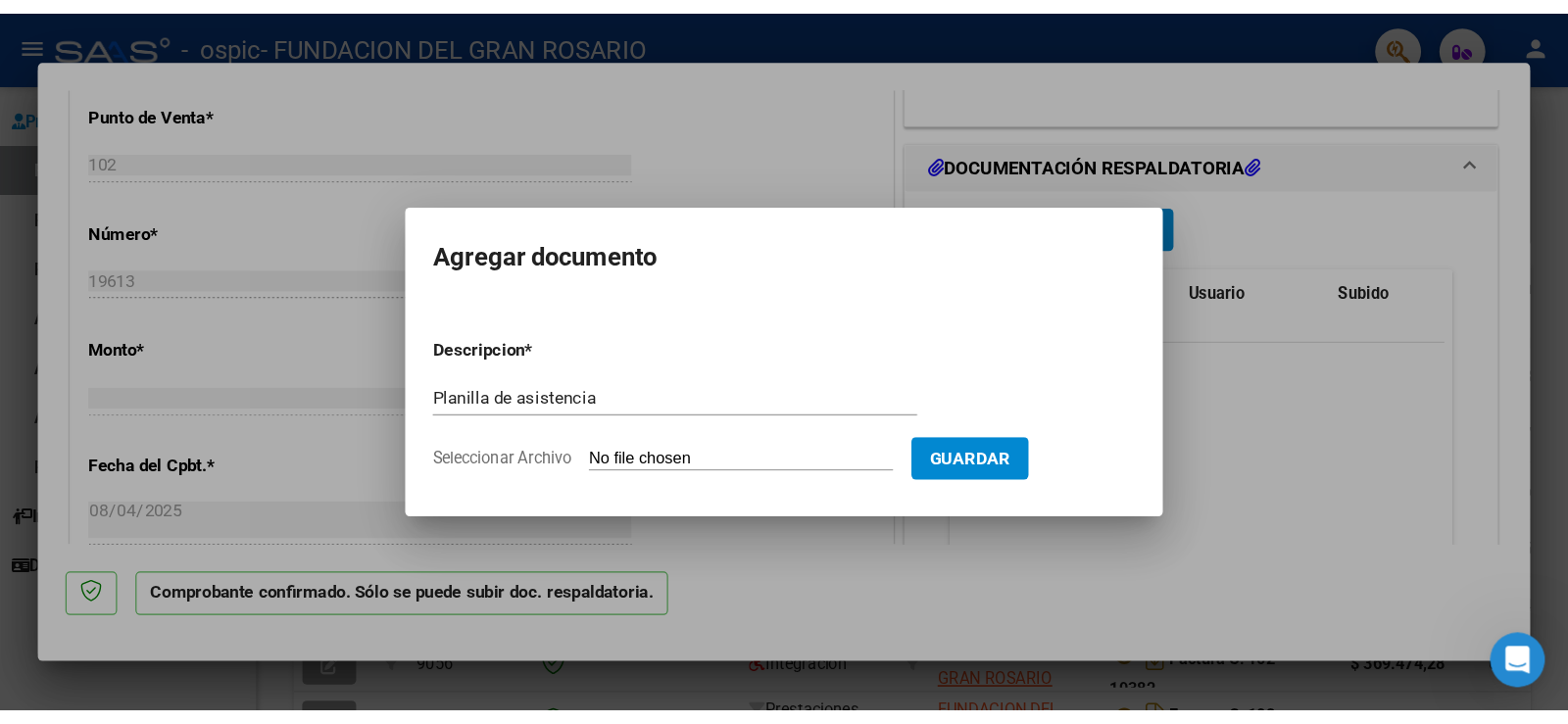 scroll, scrollTop: 238, scrollLeft: 0, axis: vertical 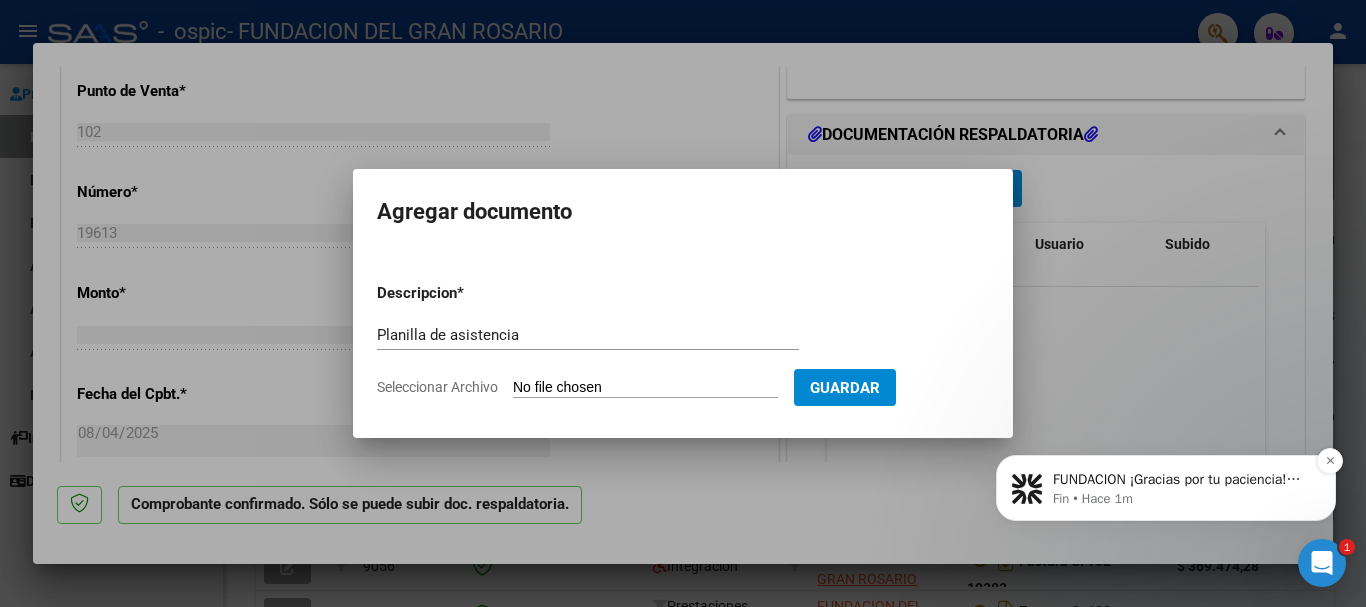 click on "FUNDACION ¡Gracias por tu paciencia! Estamos revisando tu mensaje y te responderemos en unos minutos." at bounding box center [1182, 480] 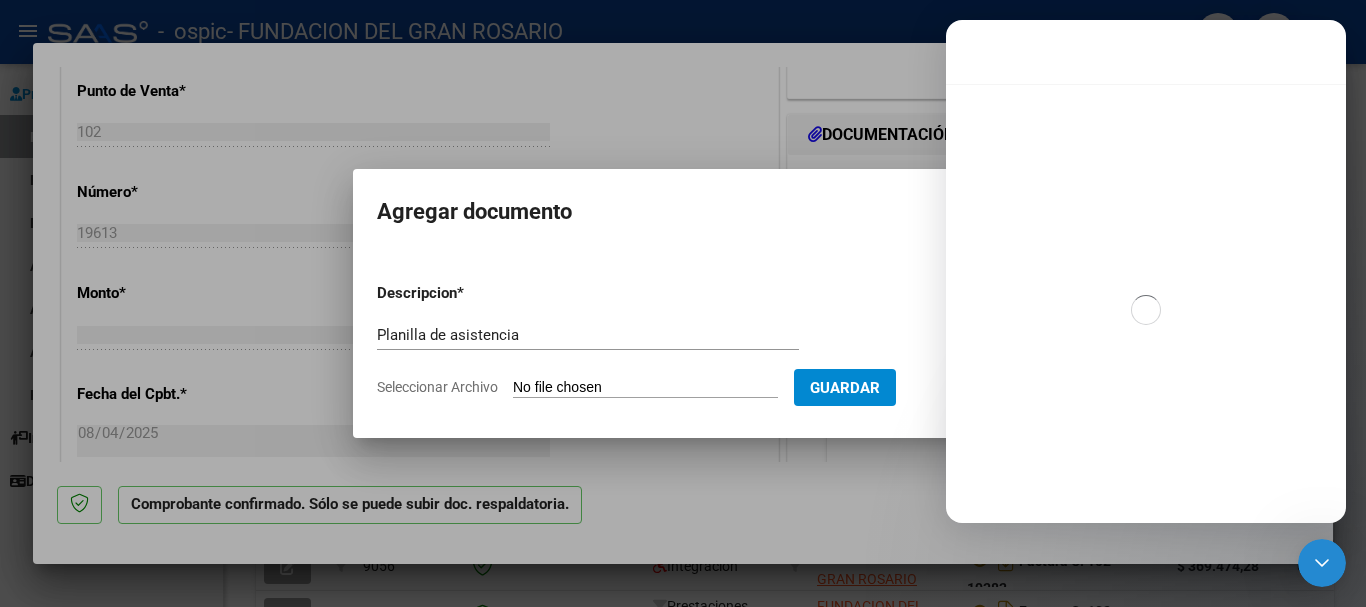 scroll, scrollTop: 3, scrollLeft: 0, axis: vertical 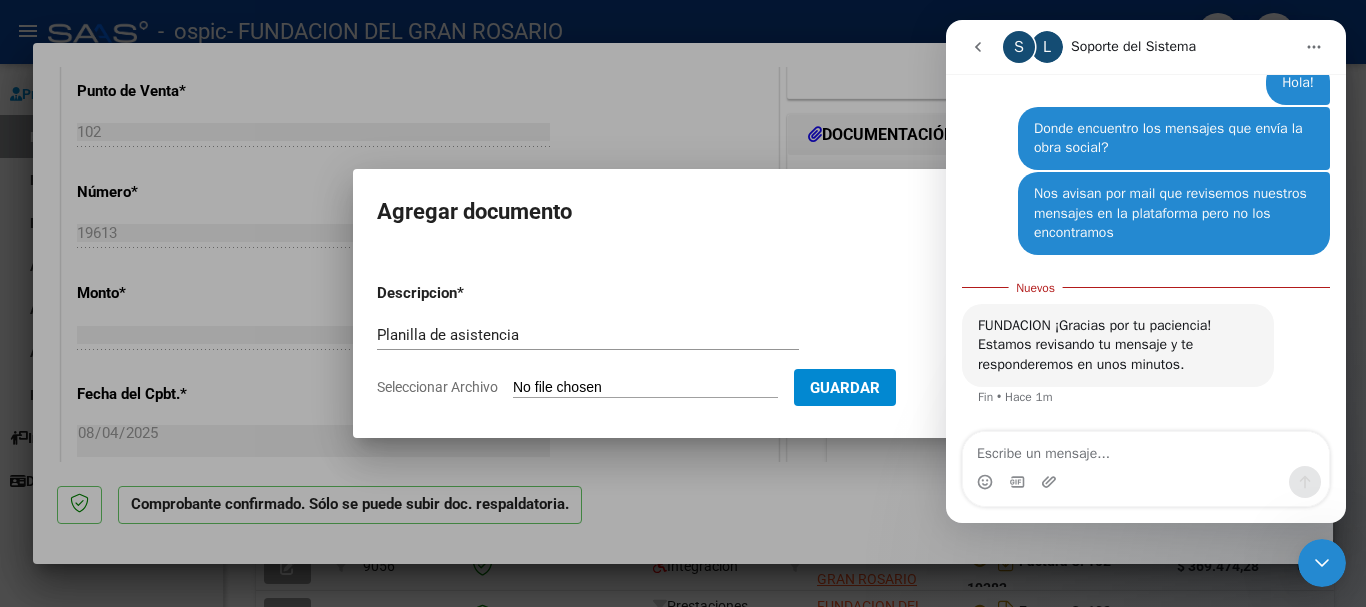 click at bounding box center (1322, 563) 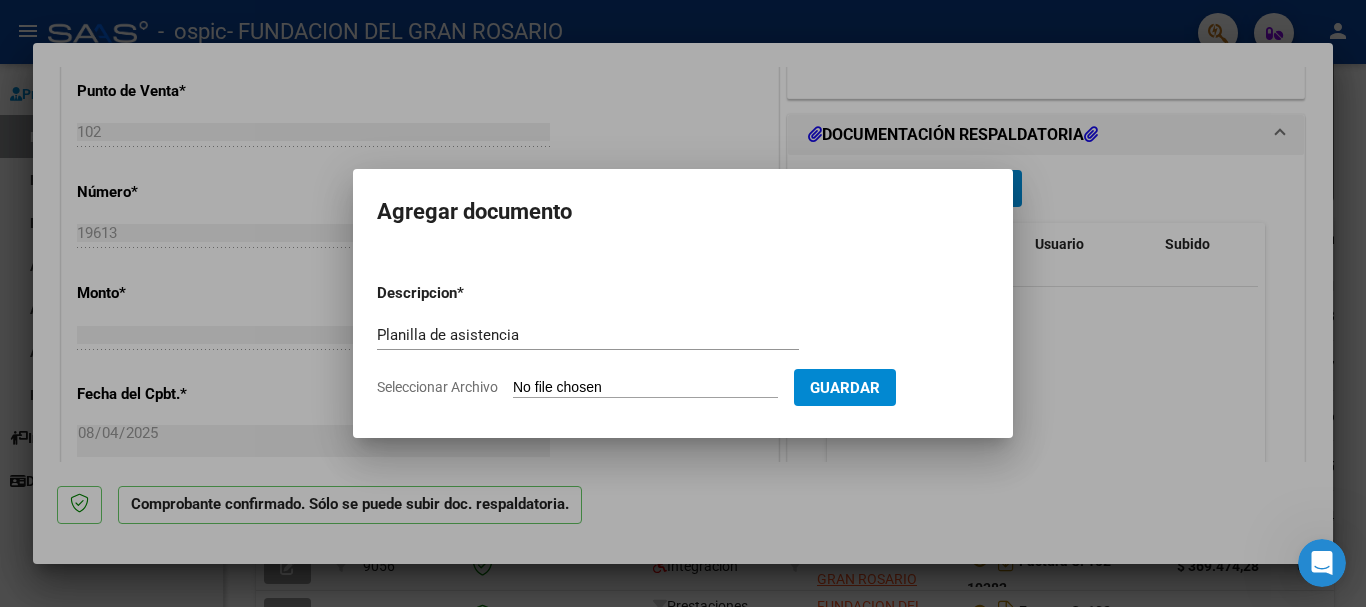 click on "Seleccionar Archivo" at bounding box center (645, 388) 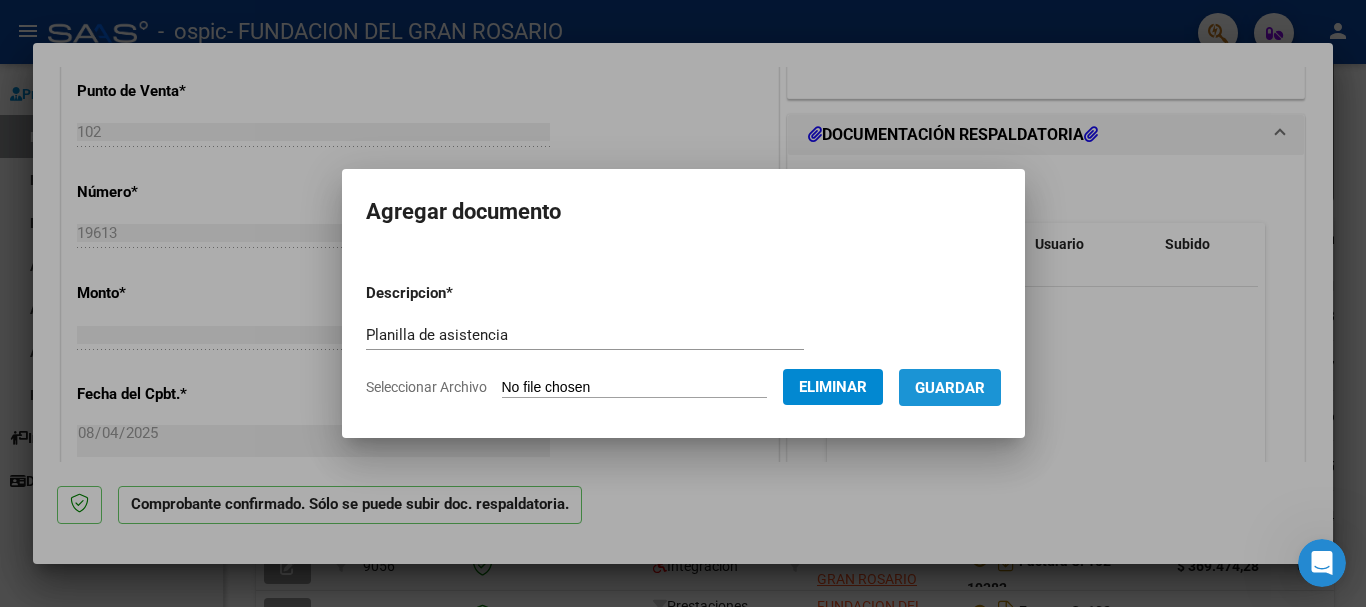 click on "Guardar" at bounding box center [950, 388] 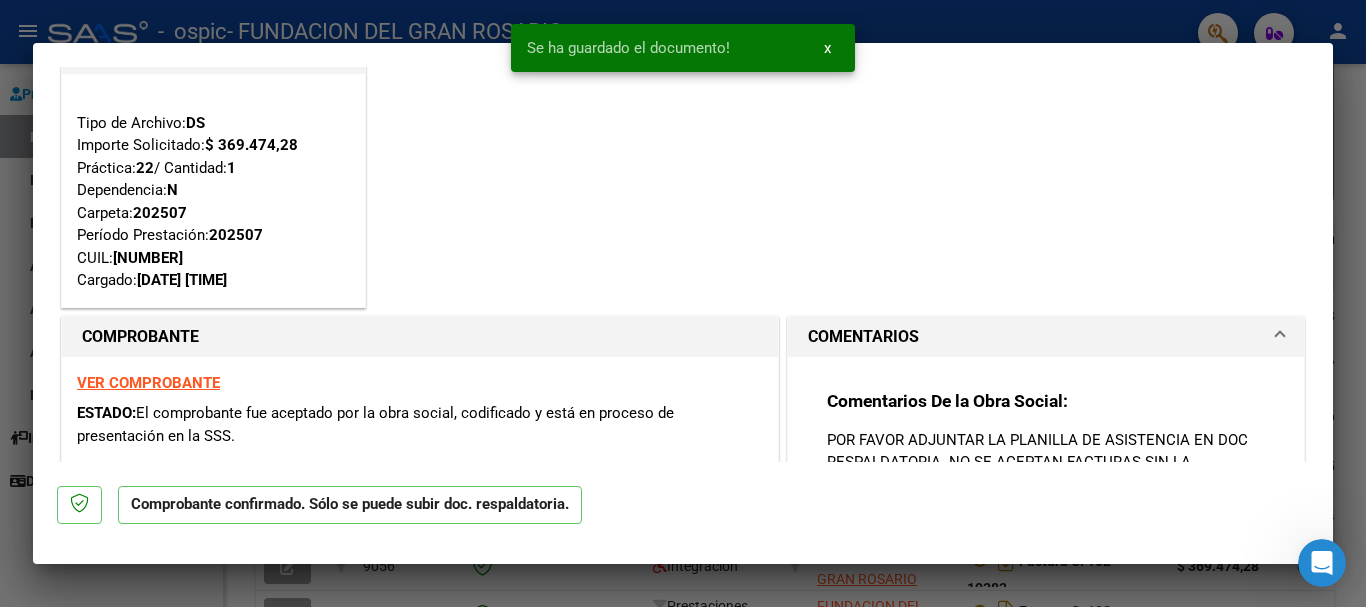 scroll, scrollTop: 0, scrollLeft: 0, axis: both 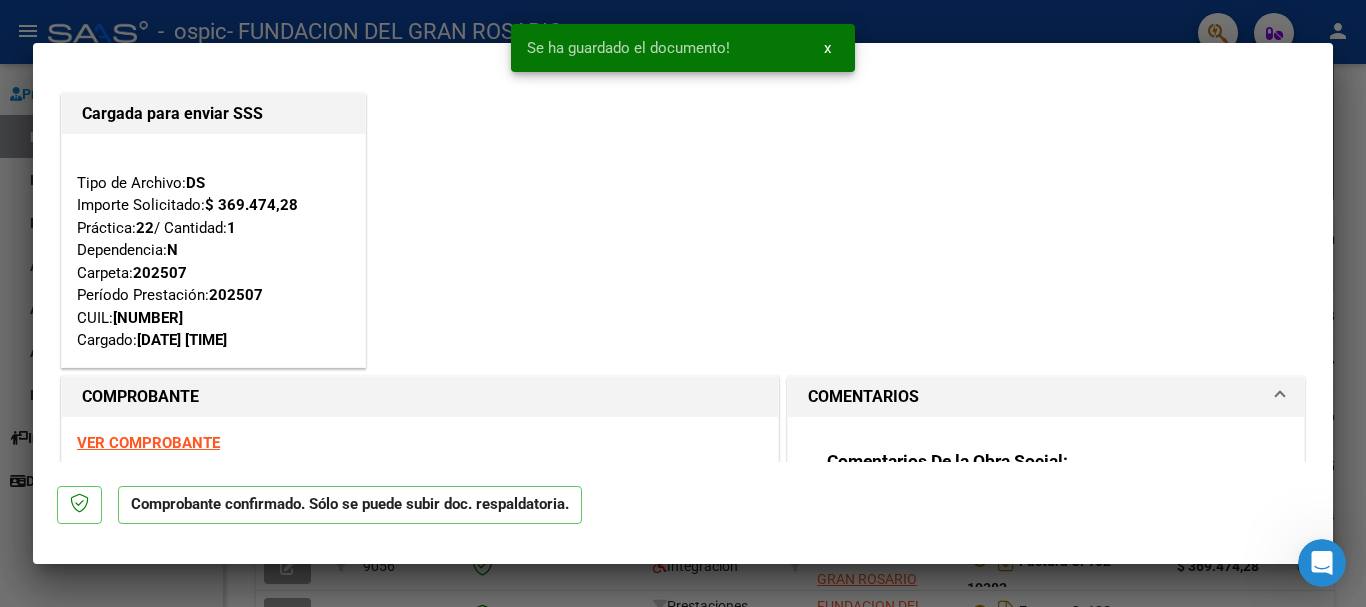 click at bounding box center [683, 303] 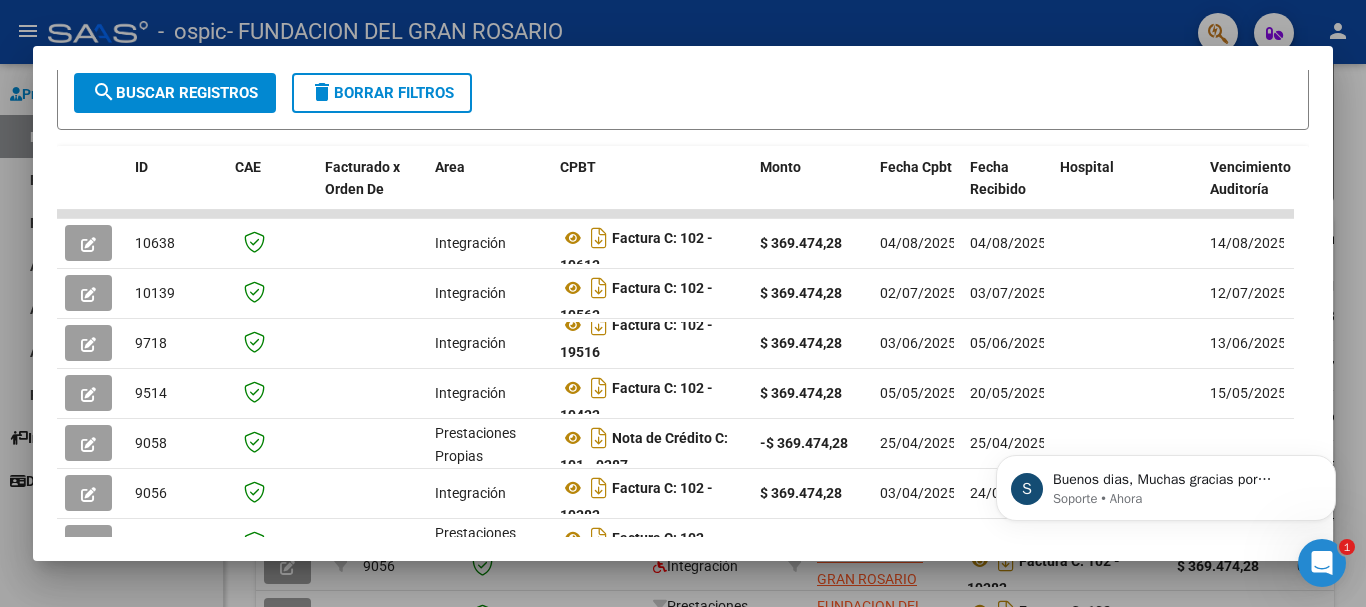 scroll, scrollTop: 0, scrollLeft: 0, axis: both 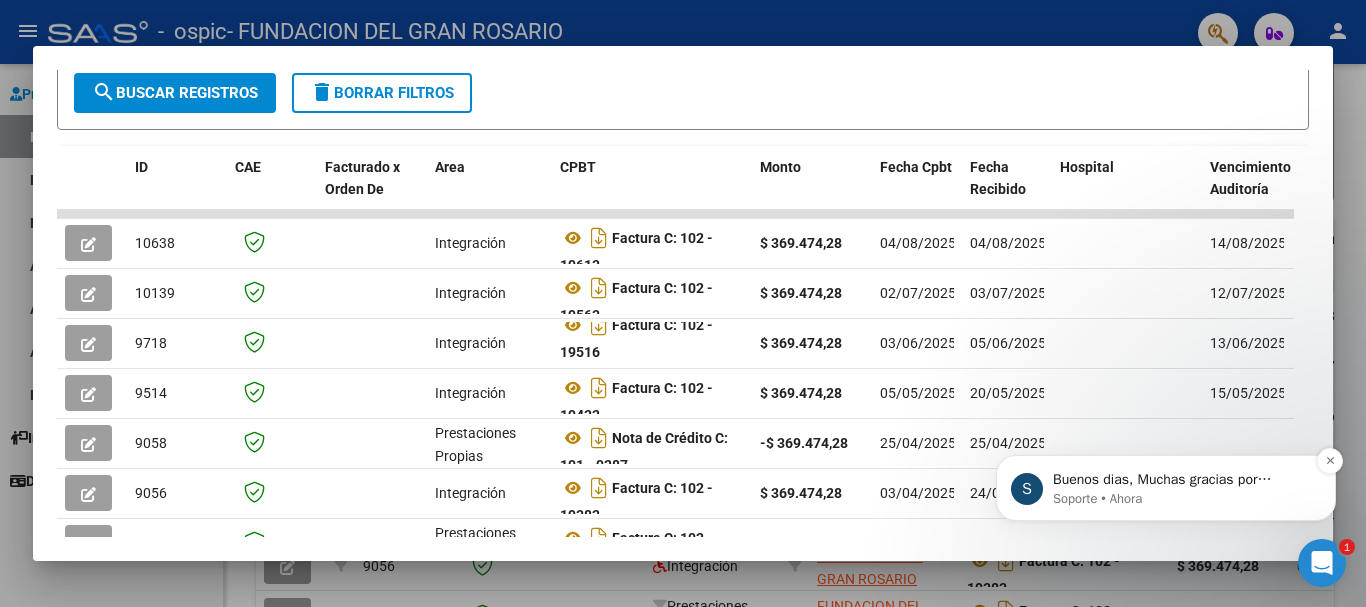 click on "Buenos dias, Muchas gracias por comunicarse con el soporte técnico de la plataforma." at bounding box center [1182, 480] 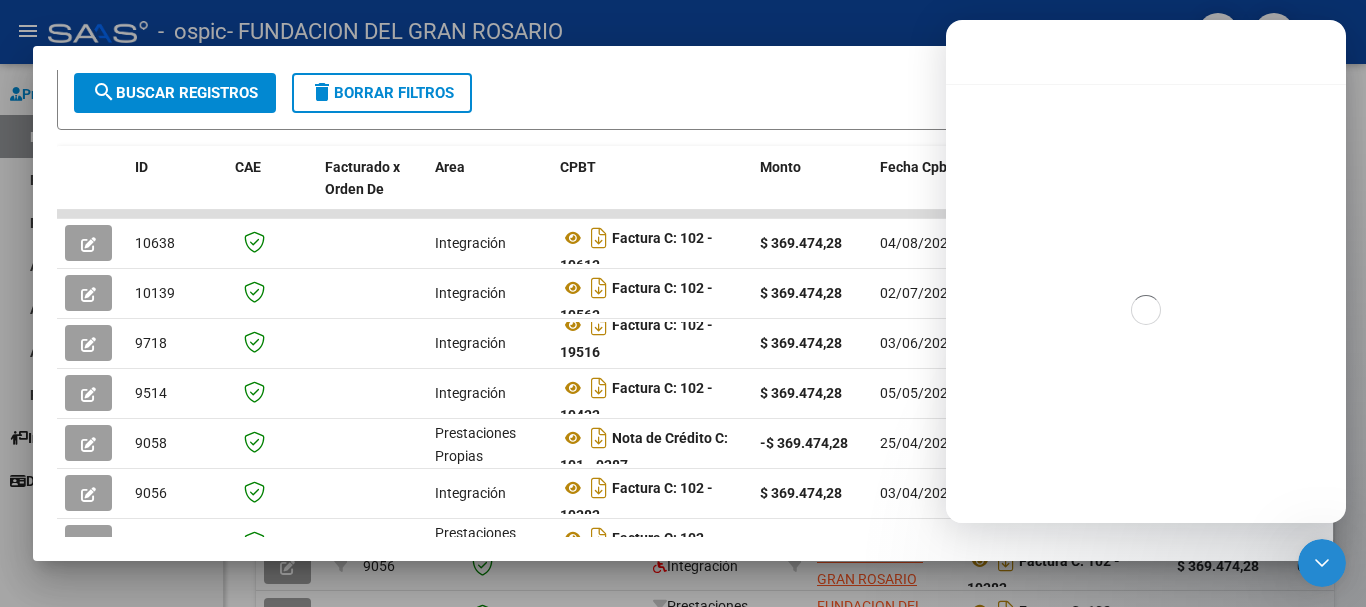 scroll, scrollTop: 3, scrollLeft: 0, axis: vertical 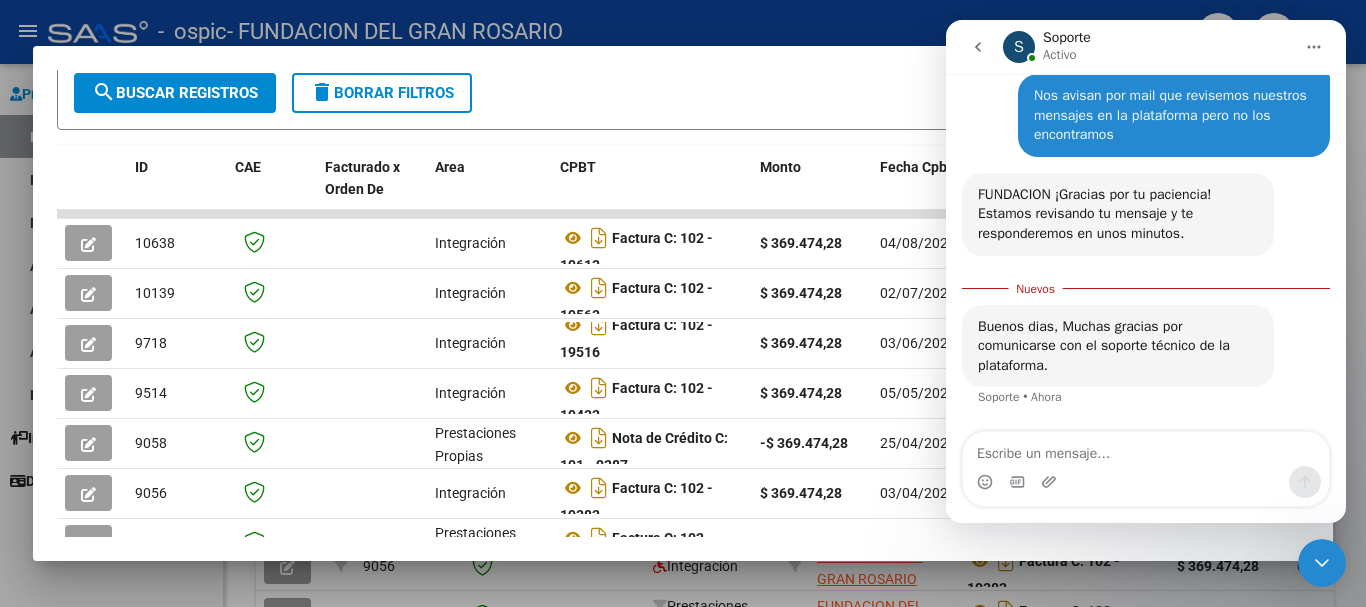 click at bounding box center [1322, 563] 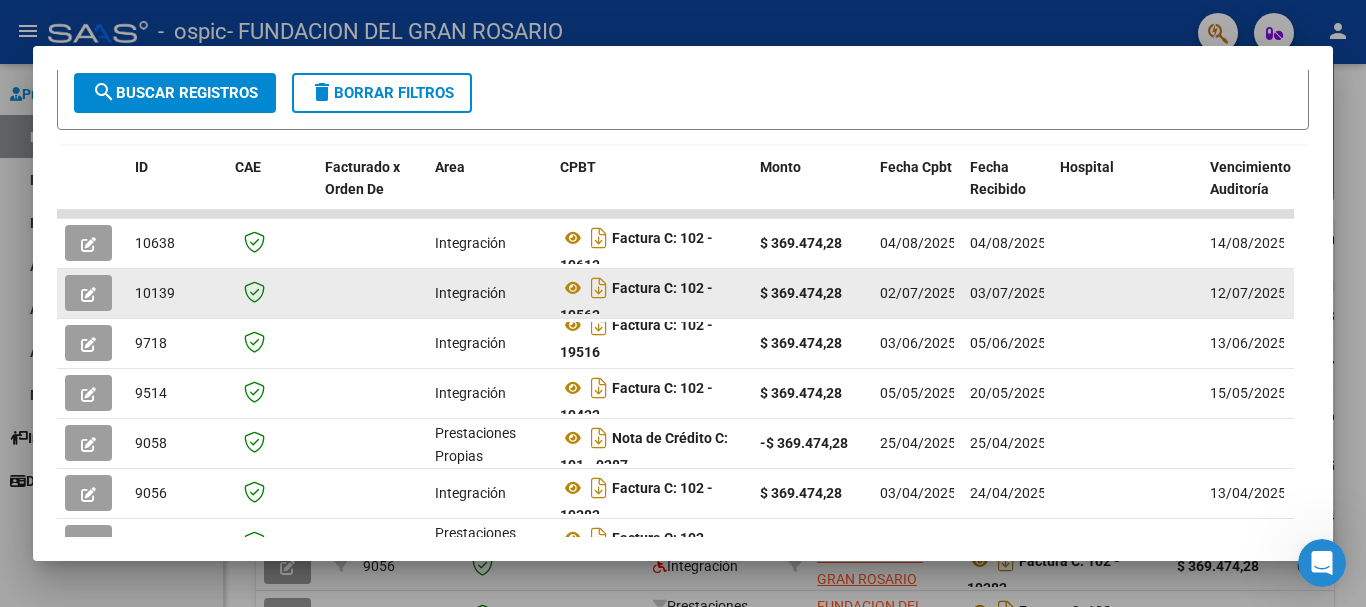 scroll, scrollTop: 550, scrollLeft: 0, axis: vertical 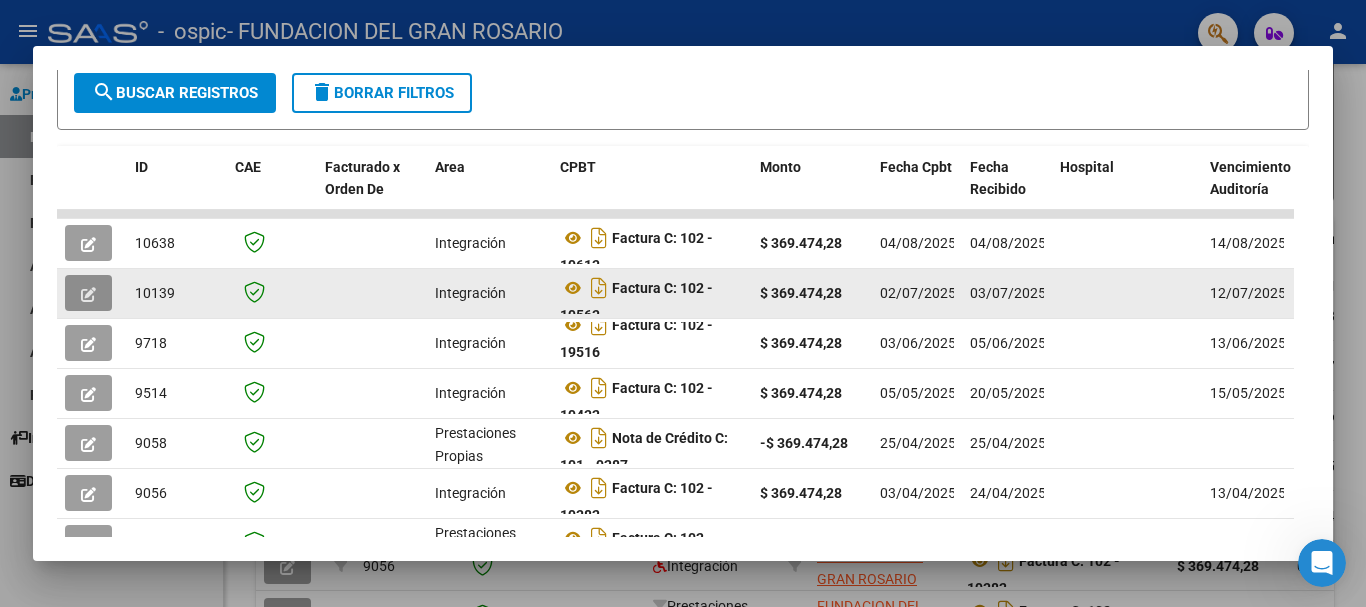 click 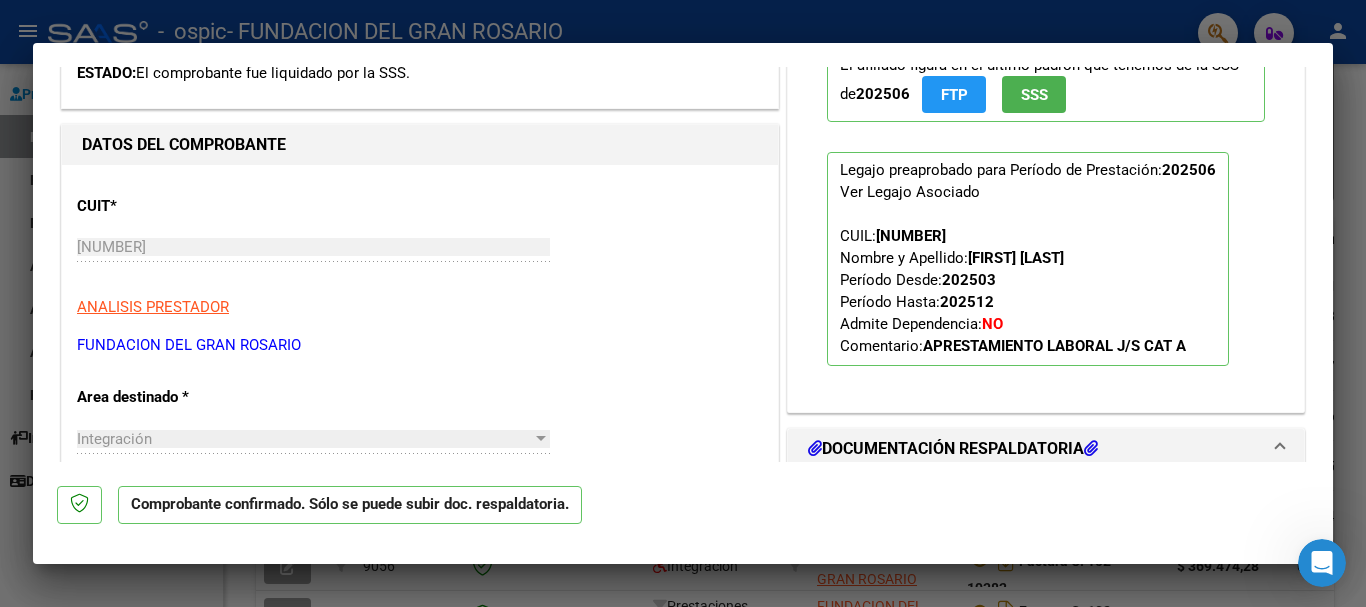 scroll, scrollTop: 300, scrollLeft: 0, axis: vertical 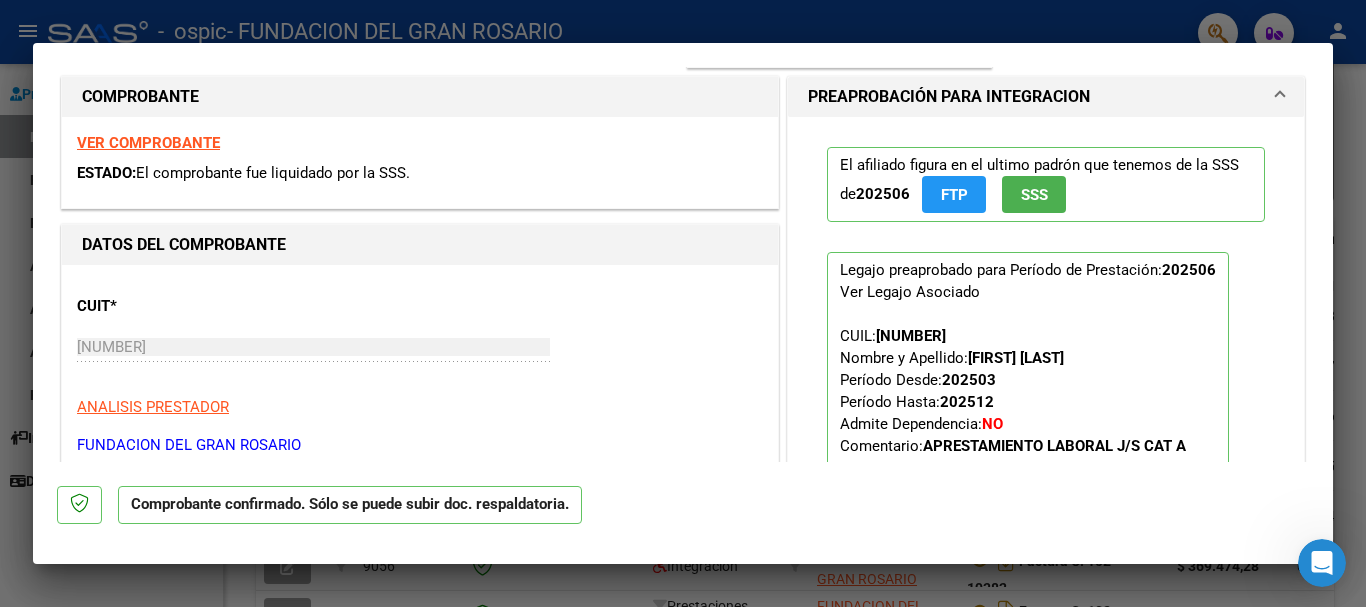 click at bounding box center [683, 303] 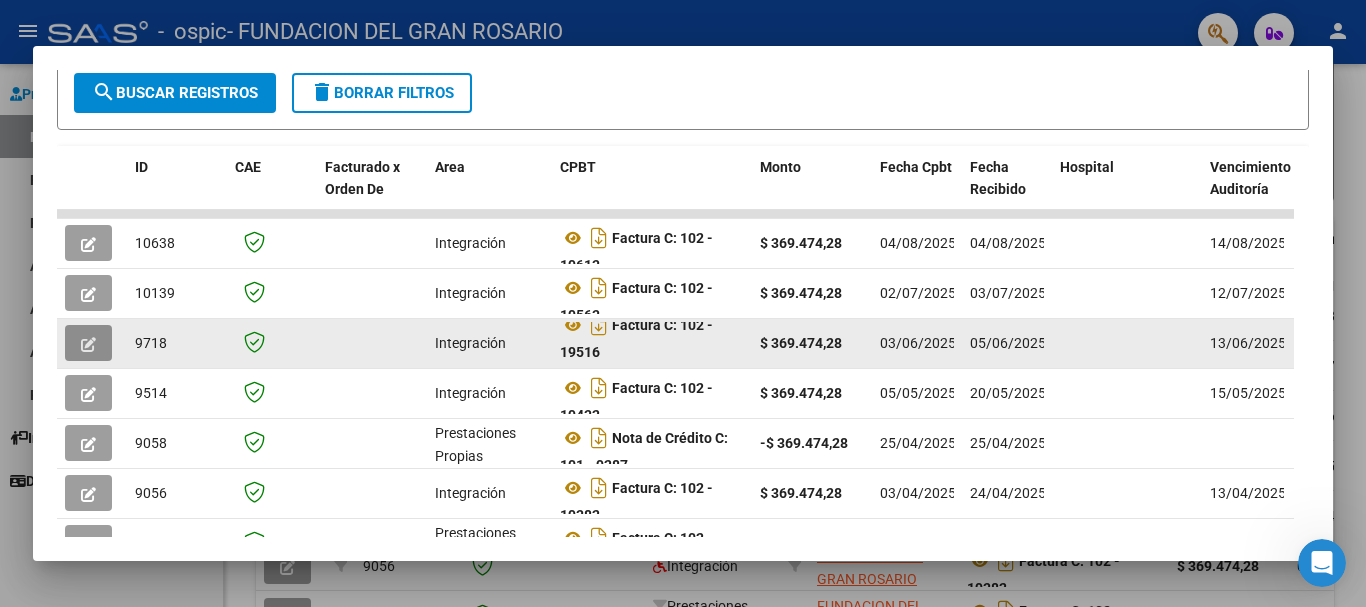click 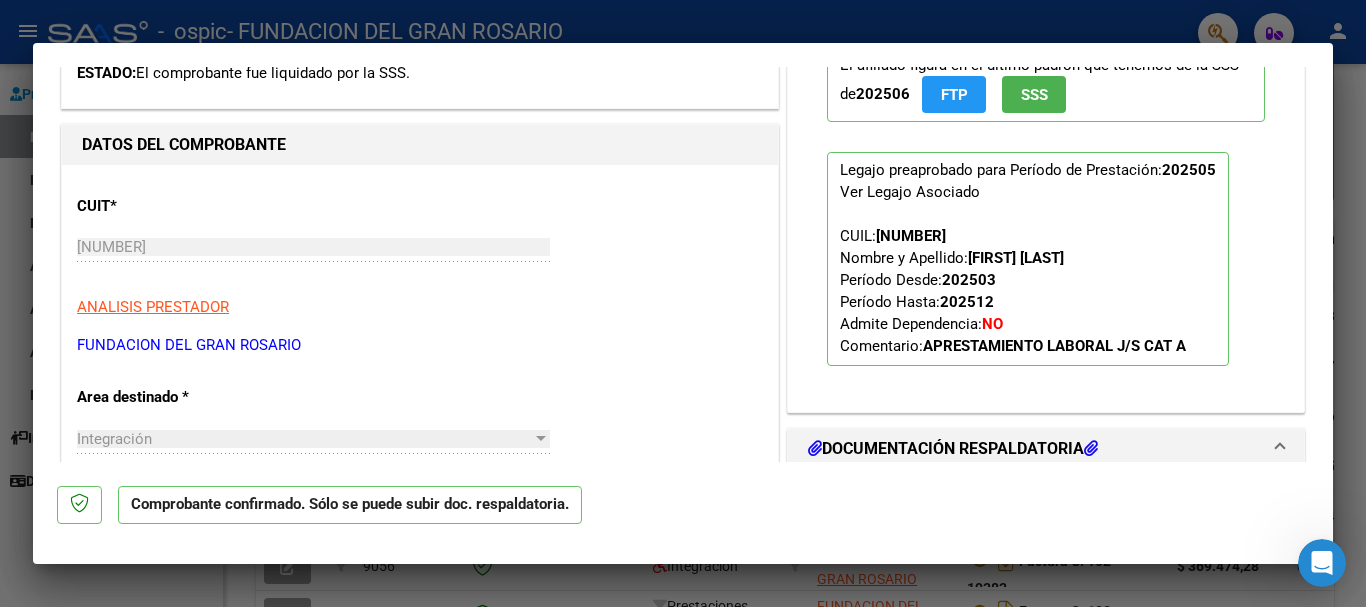 scroll, scrollTop: 500, scrollLeft: 0, axis: vertical 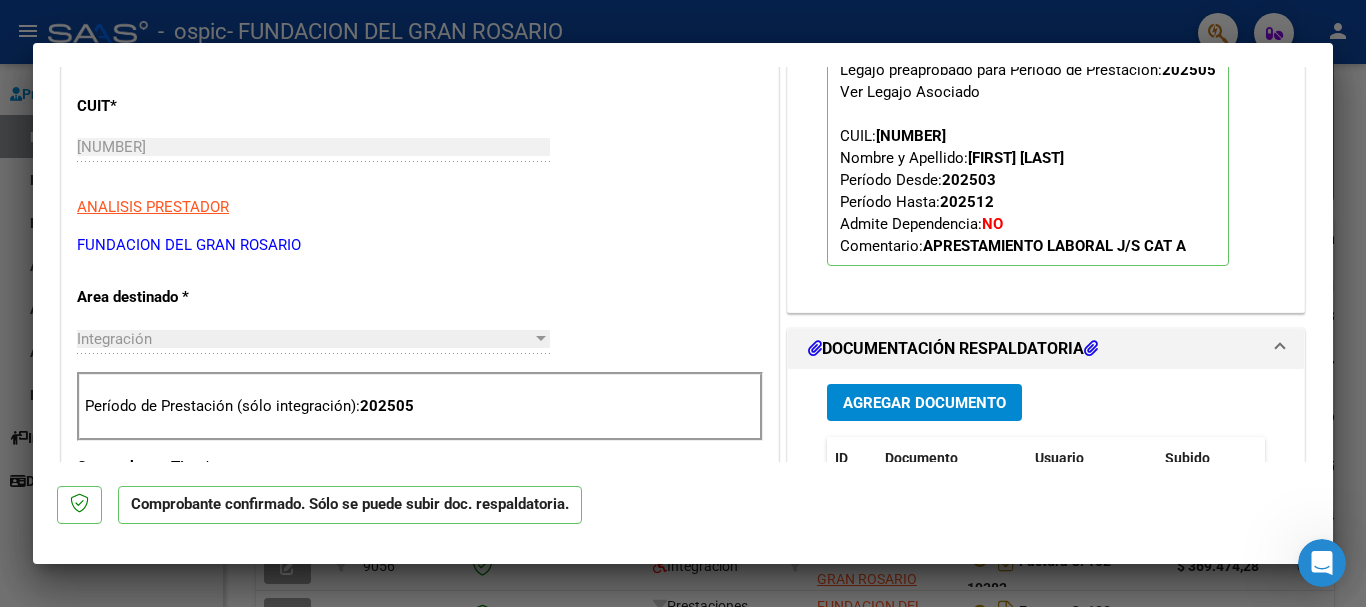 click at bounding box center (683, 303) 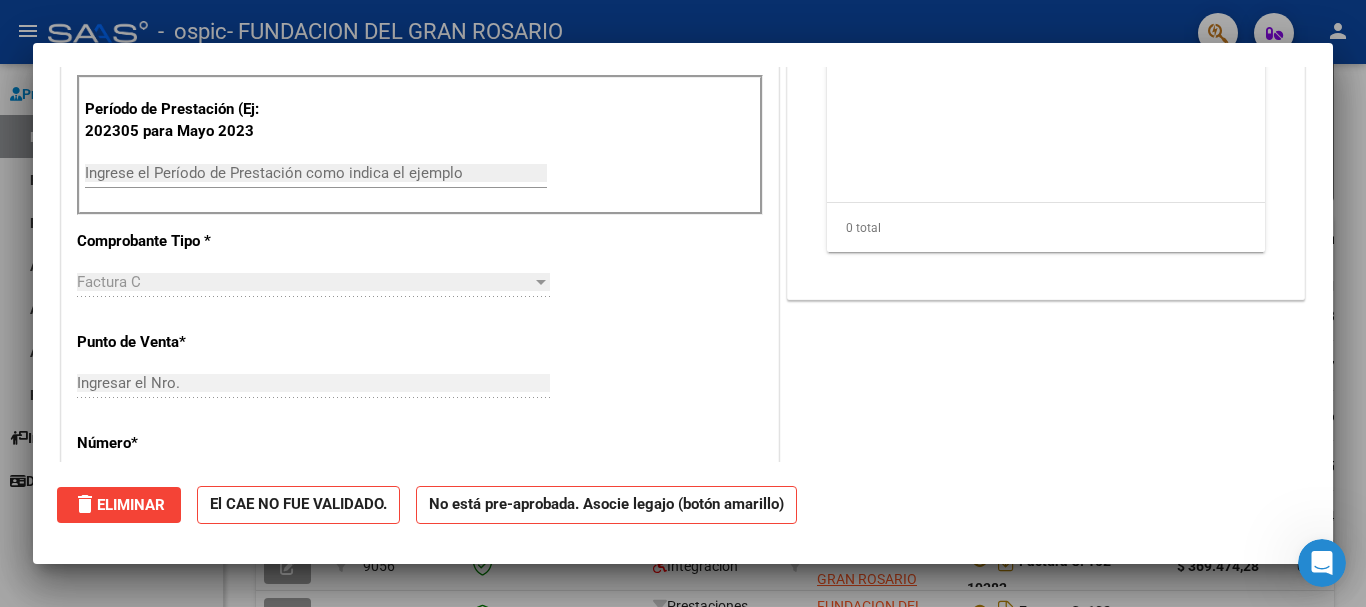 scroll, scrollTop: 0, scrollLeft: 0, axis: both 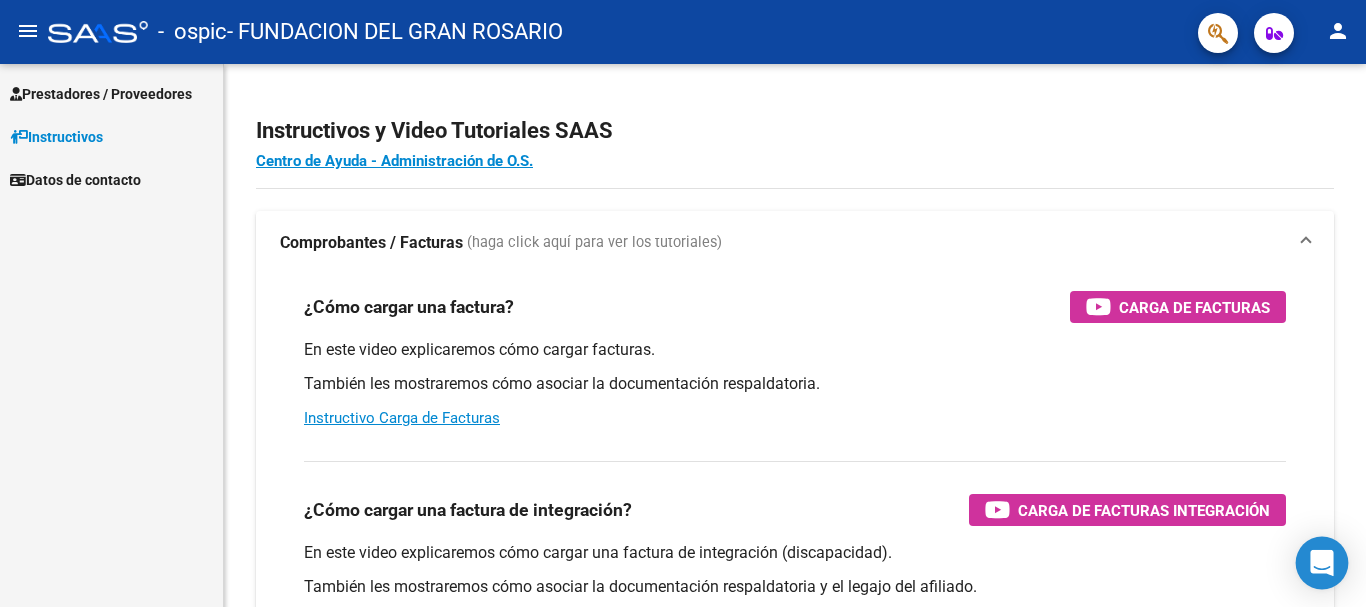 click on "menu - ospic - FUNDACION DEL GRAN ROSARIO person Prestadores / Proveedores Facturas - Listado/Carga Facturas - Documentación Pagos x Transferencia Auditorías - Listado Auditorías - Comentarios Auditorías - Cambios Área Prestadores - Listado Instructivos Instructivos y Video Tutoriales SAAS Centro de Ayuda - Administración de O.S. Comprobantes / Facturas (haga click aquí para ver los tutoriales) ¿Cómo cargar una factura? Carga de Facturas En este video explicaremos cómo cargar facturas. También les mostraremos cómo asociar la documentación respaldatoria. Instructivo Carga de Facturas ¿Cómo cargar una factura de integración? Carga de Facturas Integración En este video explicaremos cómo cargar una factura de integración (discapacidad). También les mostraremos cómo asociar la documentación respaldatoria y el legajo del afiliado. Instructivo Carga de Facturas con Recupero x Integración ¿Cómo editar una factura de integración? info" at bounding box center (683, 303) 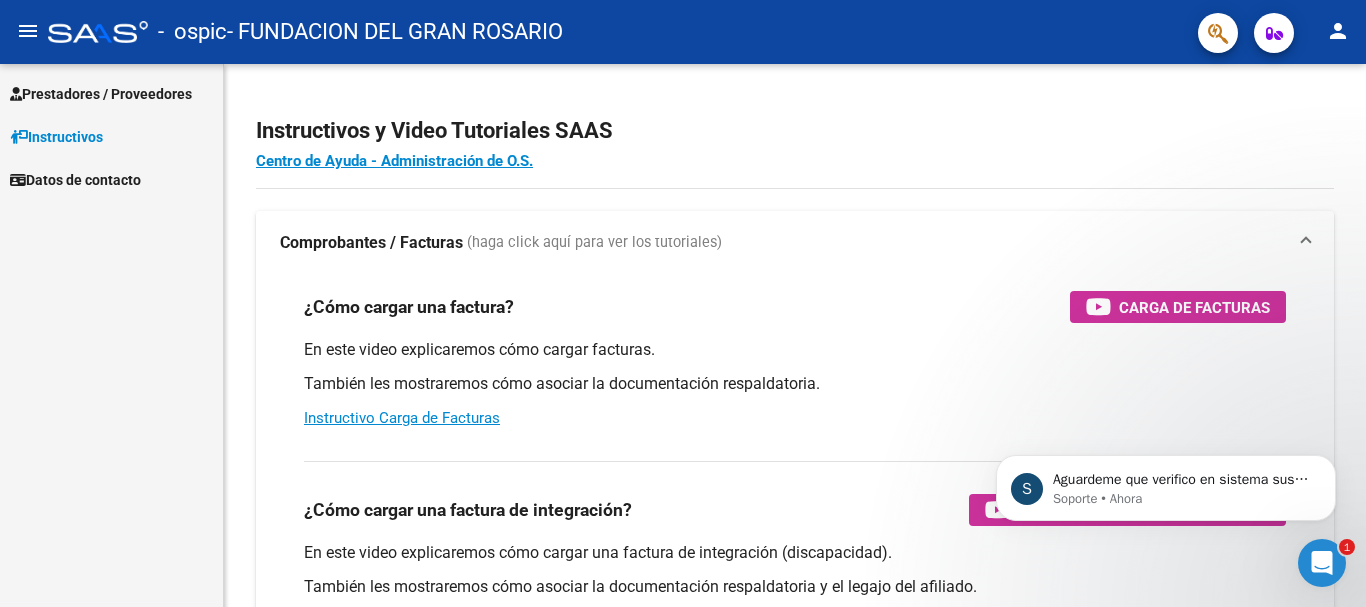 scroll, scrollTop: 0, scrollLeft: 0, axis: both 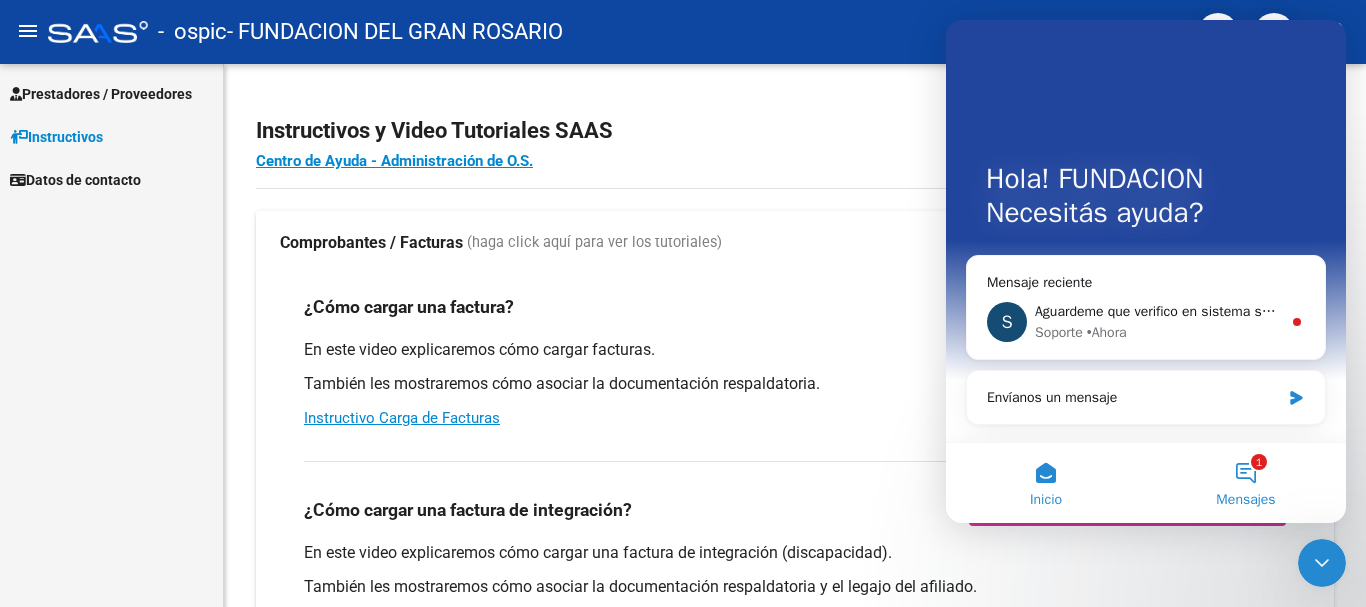 click on "1 Mensajes" at bounding box center [1246, 483] 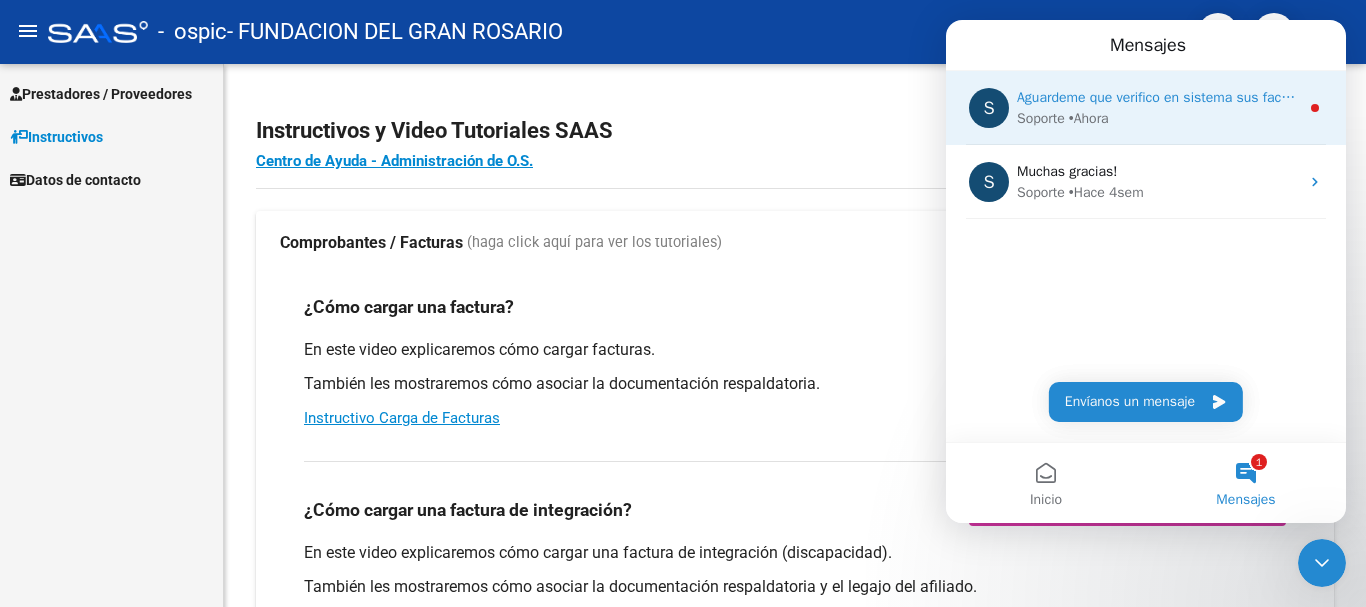 click on "Soporte •  Ahora" at bounding box center (1158, 118) 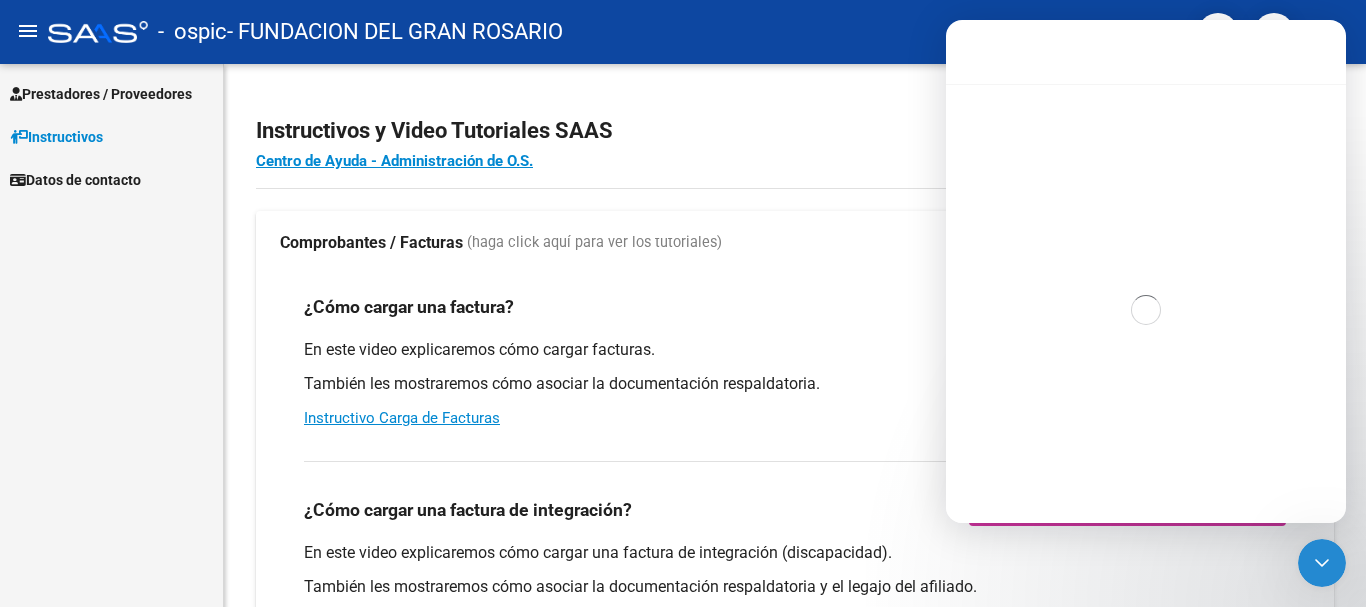 scroll, scrollTop: 3, scrollLeft: 0, axis: vertical 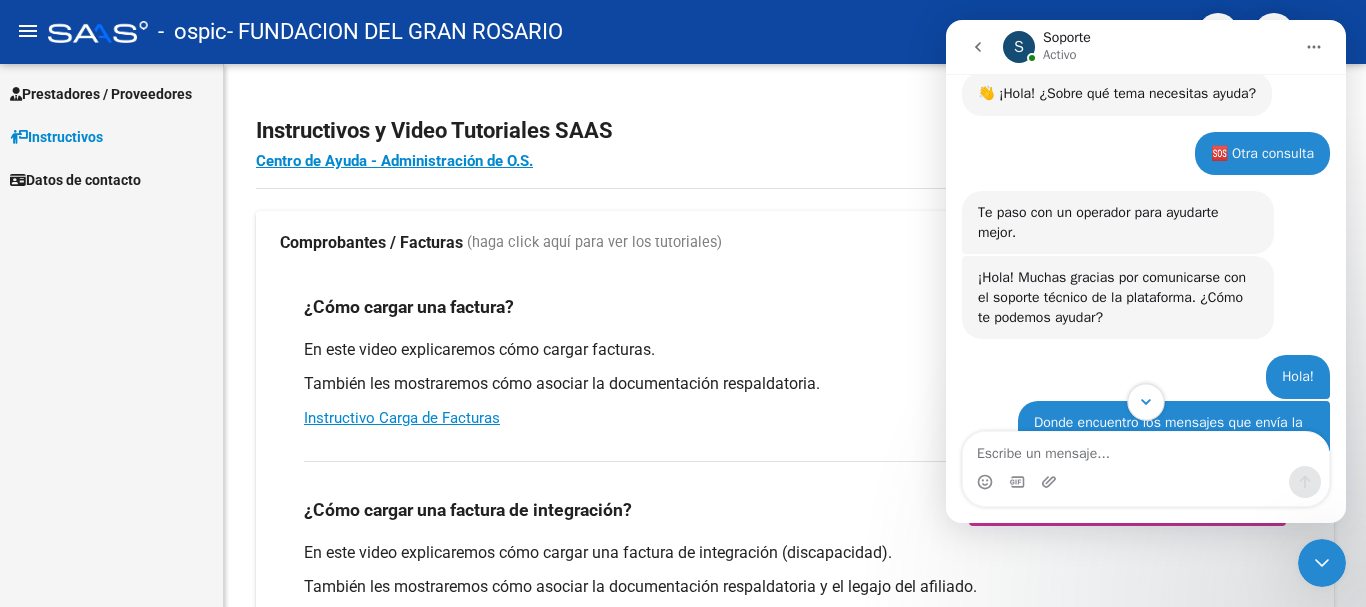 click at bounding box center [1145, 401] 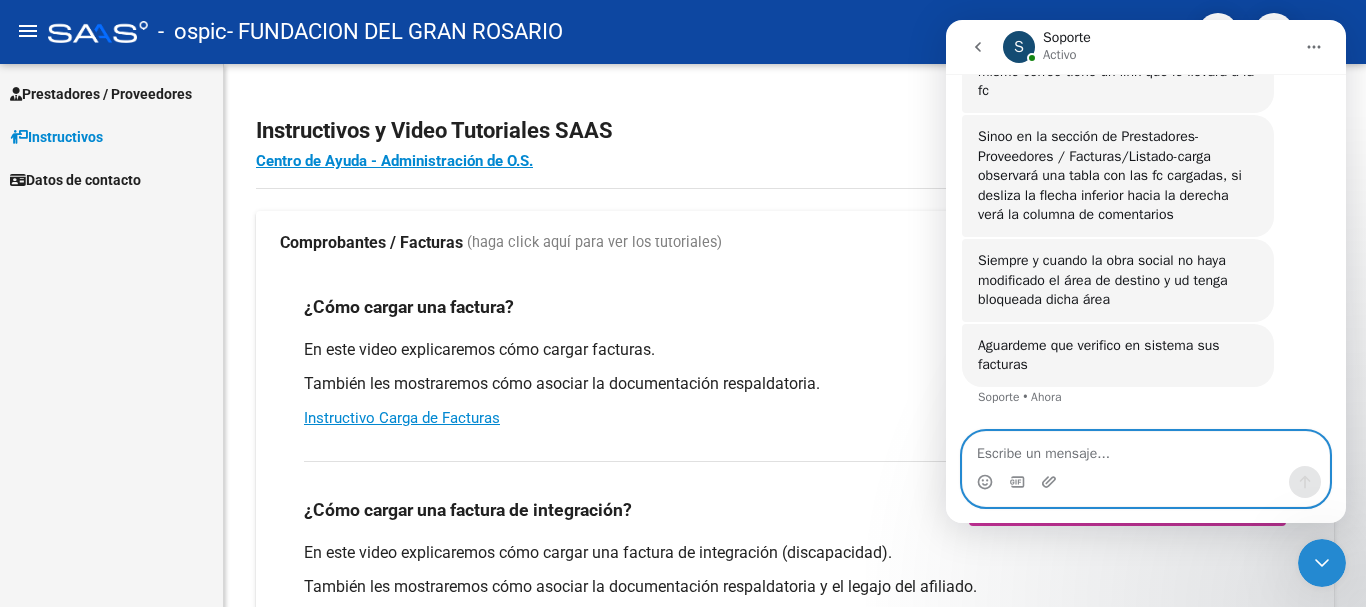 click at bounding box center (1146, 449) 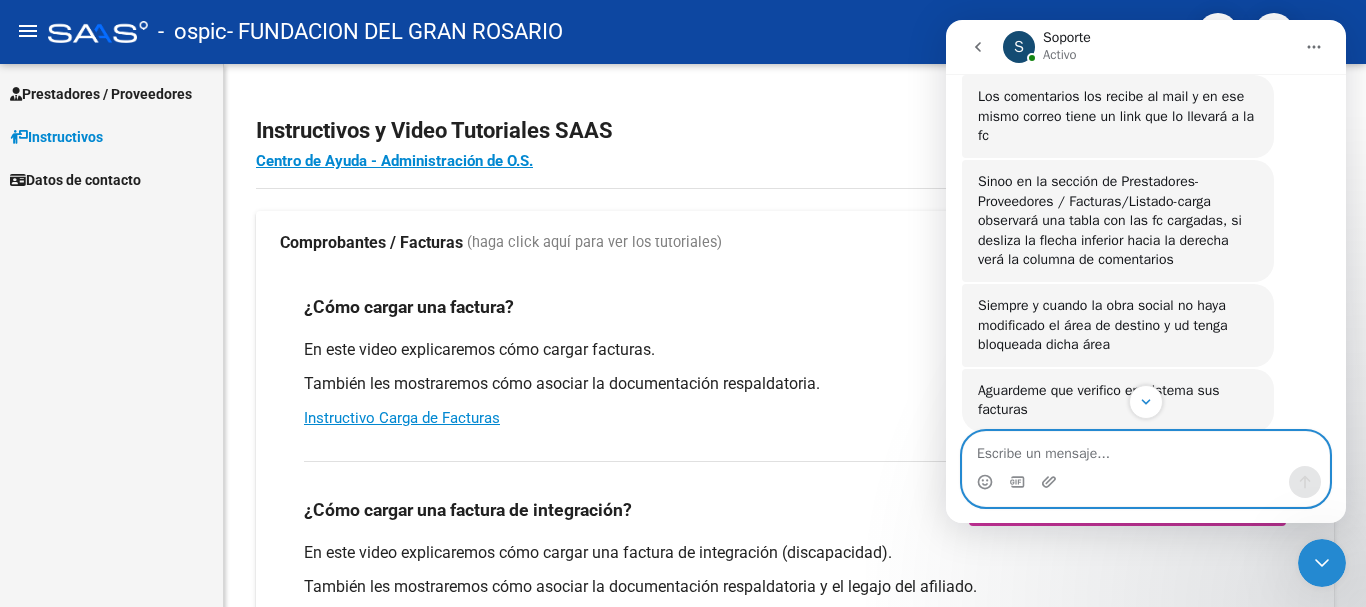 scroll, scrollTop: 799, scrollLeft: 0, axis: vertical 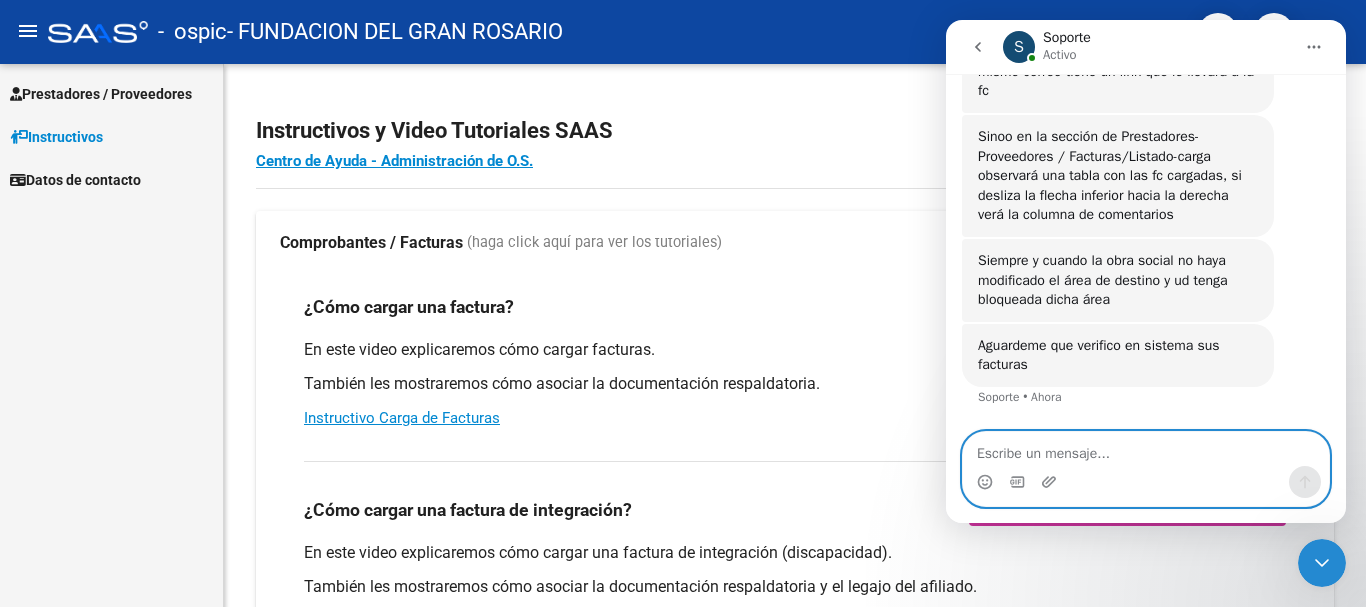 click at bounding box center [1146, 449] 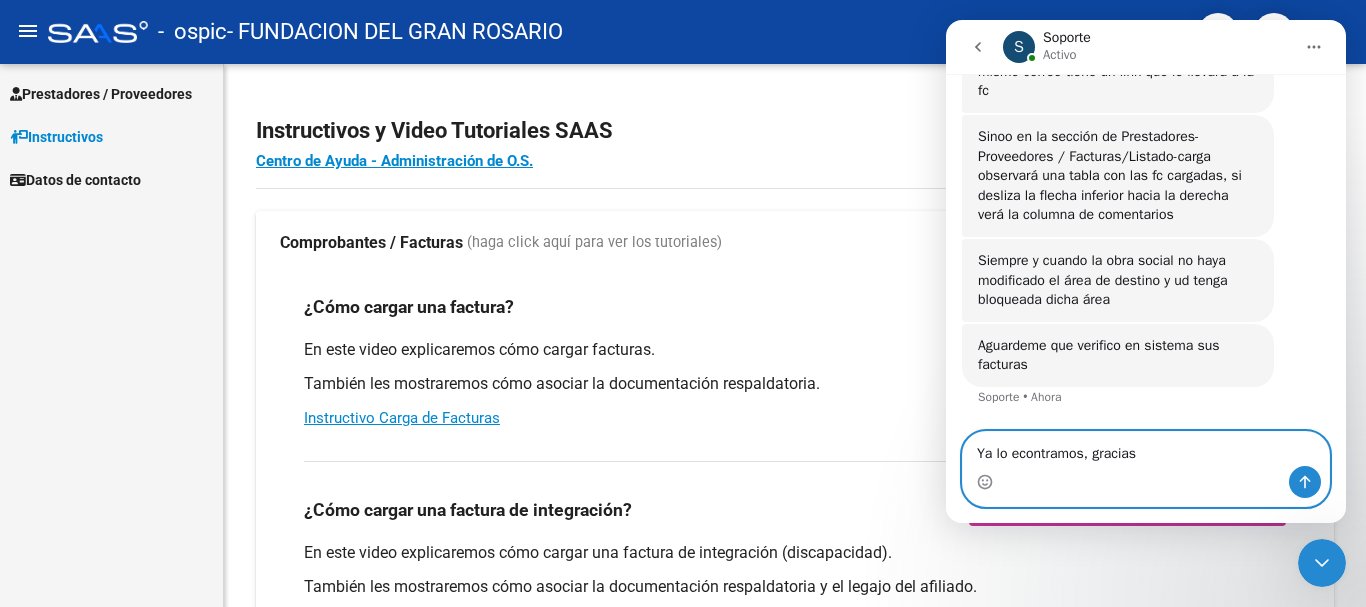 type on "Ya lo econtramos, gracias!" 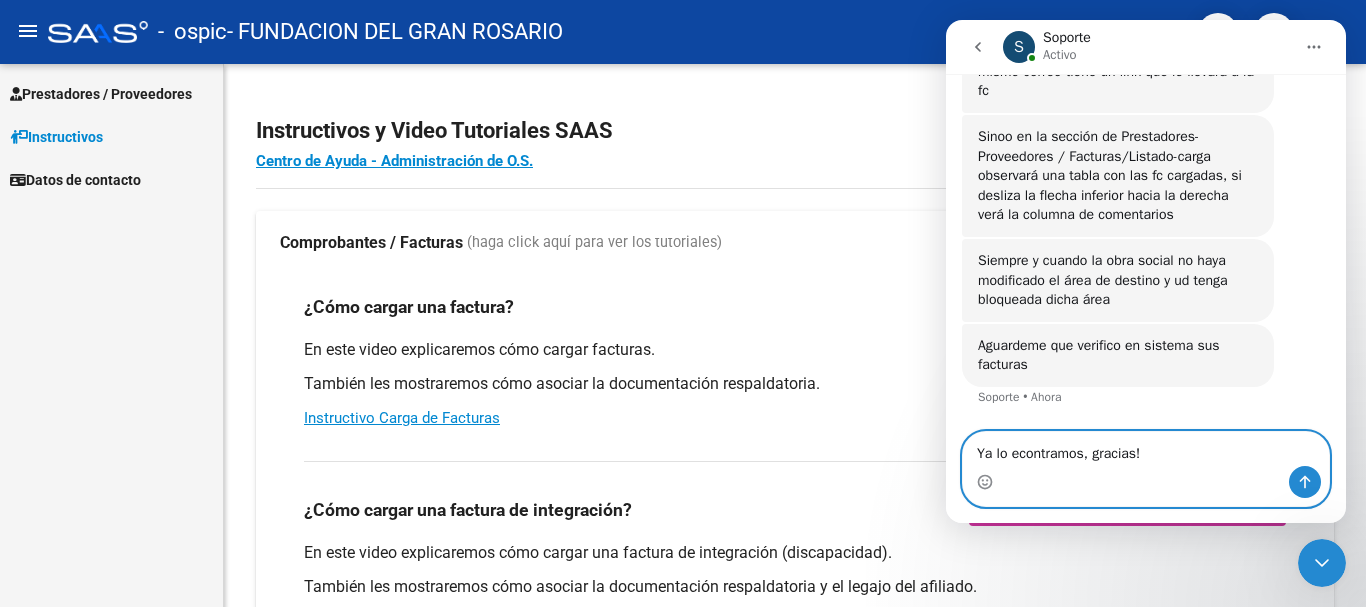 type 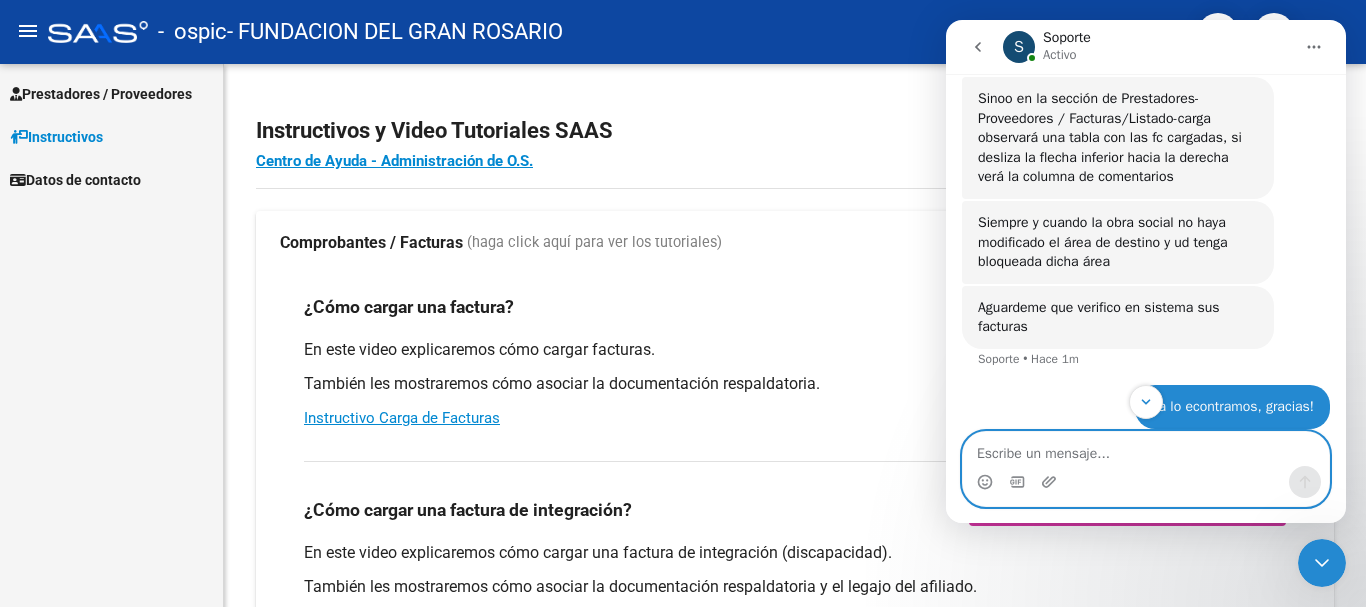 scroll, scrollTop: 859, scrollLeft: 0, axis: vertical 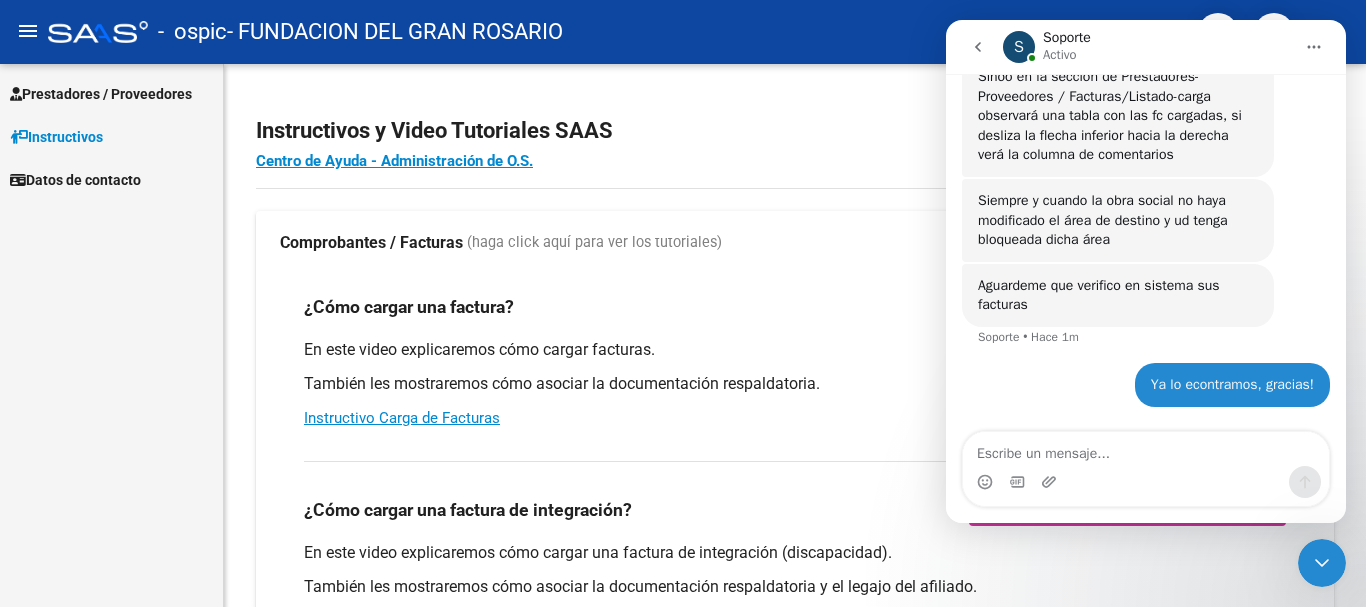 drag, startPoint x: 1328, startPoint y: 554, endPoint x: 1316, endPoint y: 541, distance: 17.691807 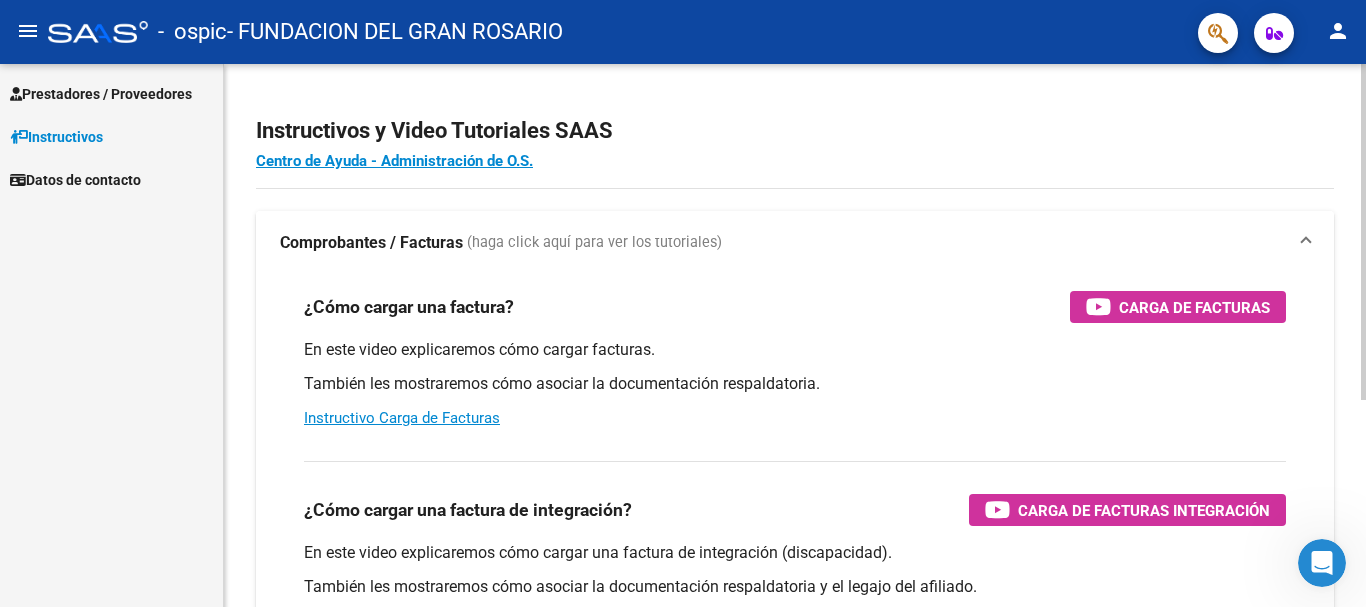 scroll, scrollTop: 0, scrollLeft: 0, axis: both 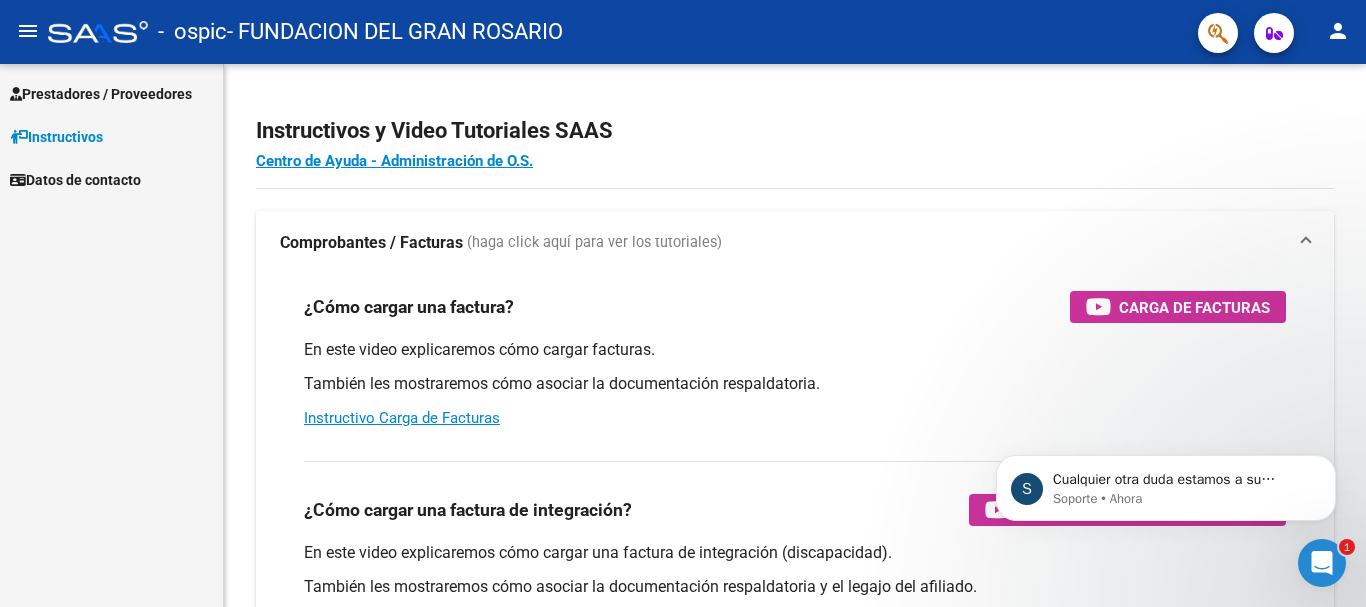 click 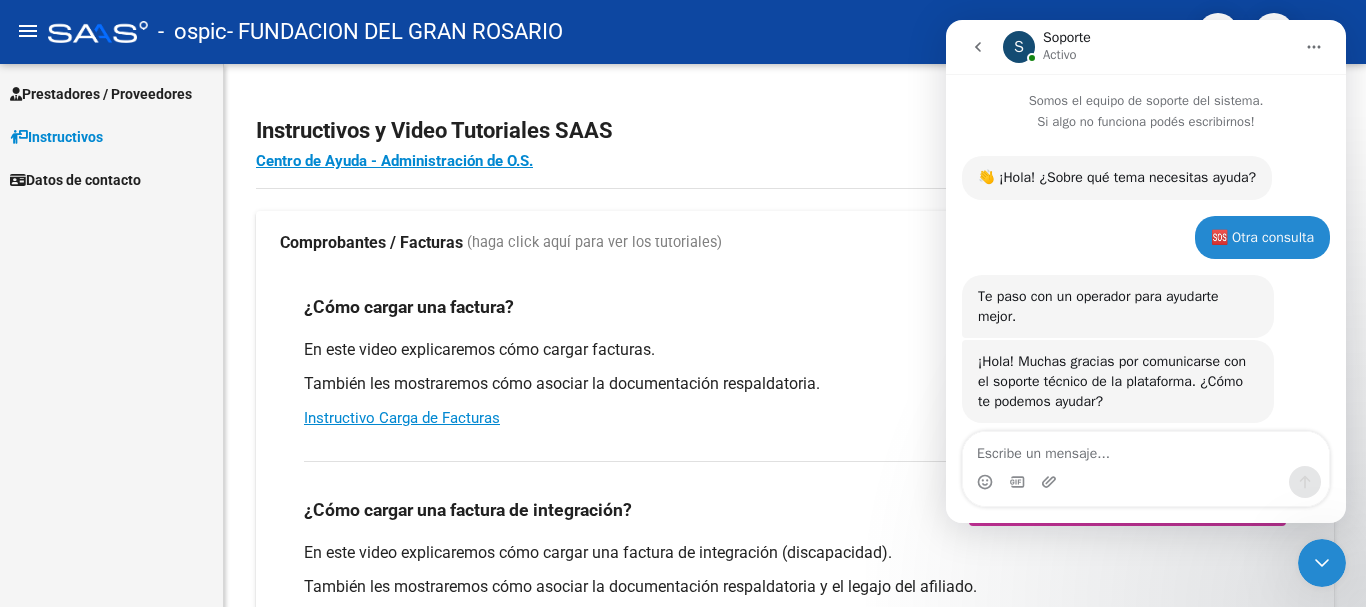 scroll, scrollTop: 3, scrollLeft: 0, axis: vertical 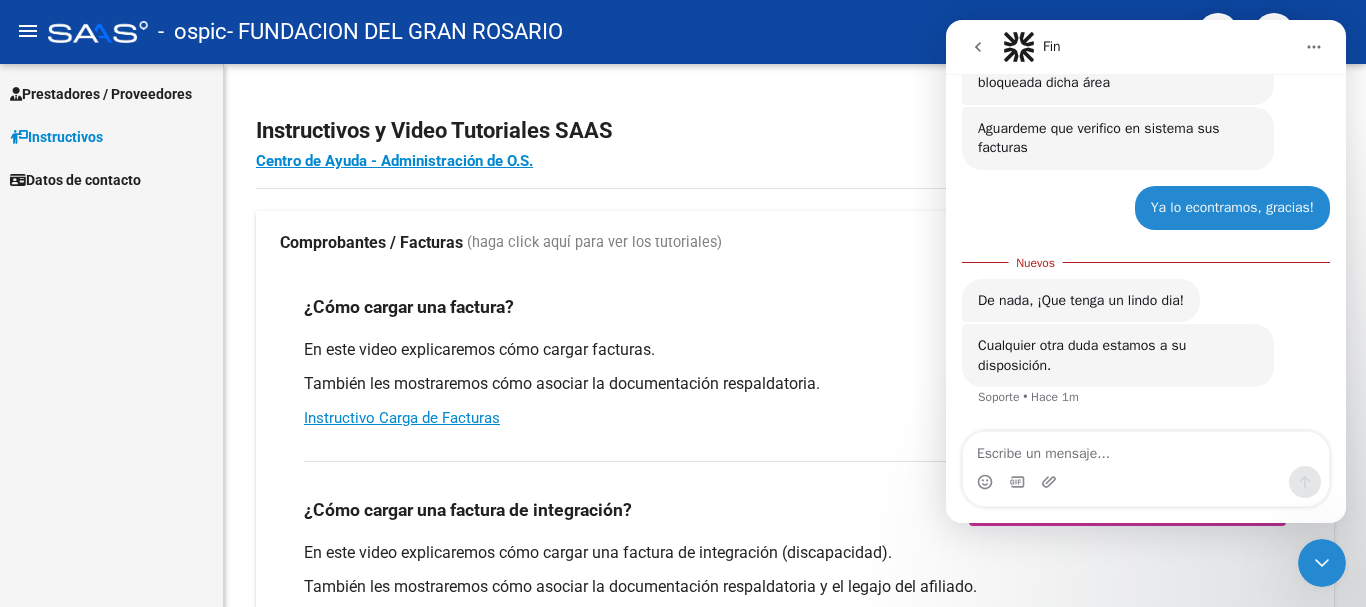 click 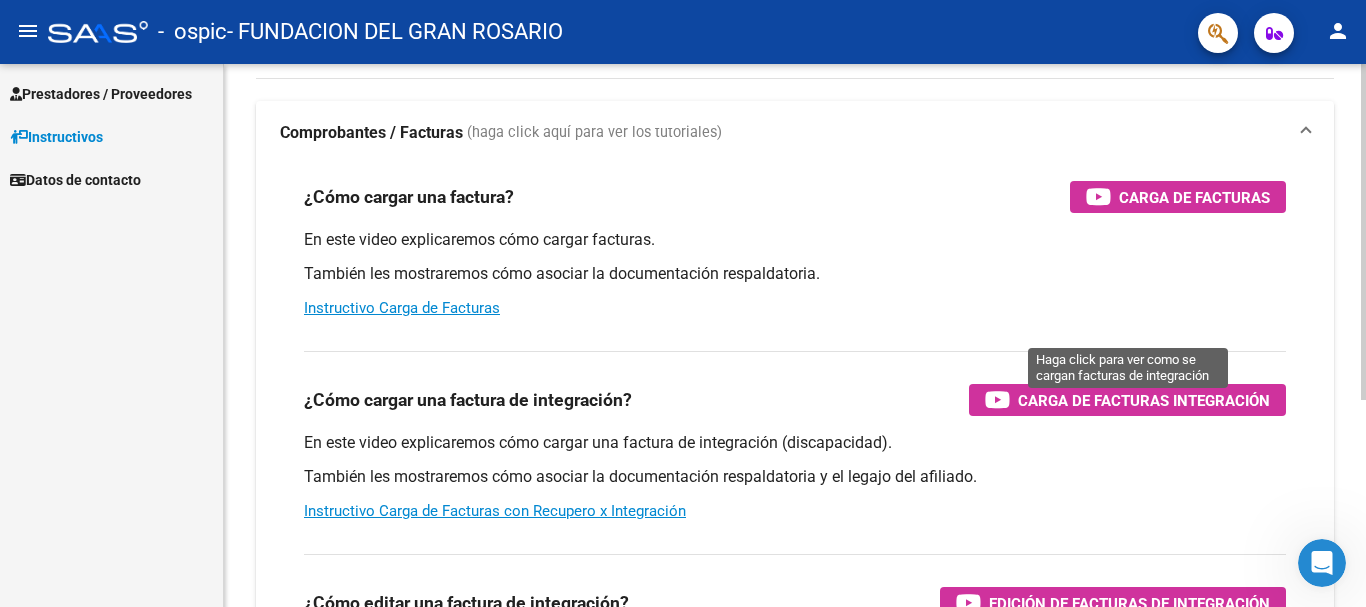 scroll, scrollTop: 0, scrollLeft: 0, axis: both 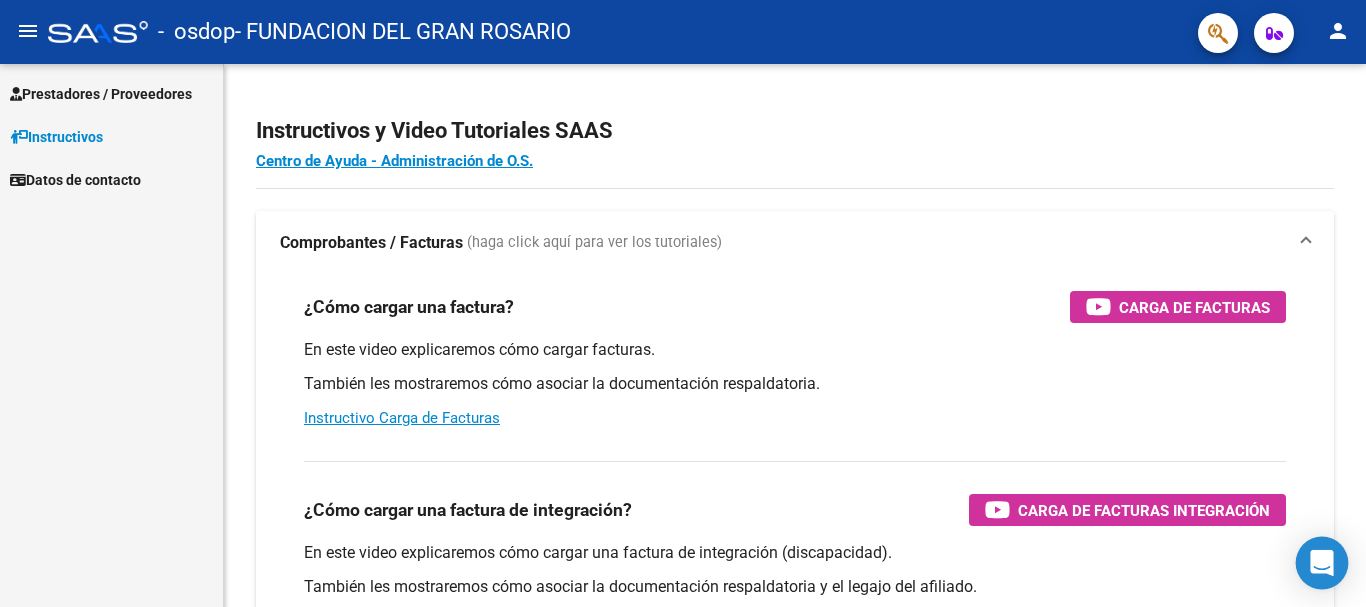 click on "menu - osdop - FUNDACION DEL GRAN ROSARIO person Prestadores / Proveedores Facturas - Listado/Carga Facturas - Documentación Pagos x Transferencia Auditorías - Listado Auditorías - Comentarios Auditorías - Cambios Área Prestadores - Listado Instructivos Datos de contacto Instructivos y Video Tutoriales SAAS Centro de Ayuda - Administración de O.S. Comprobantes / Facturas (haga click aquí para ver los tutoriales) ¿Cómo cargar una factura? Carga de Facturas En este video explicaremos cómo cargar facturas. También les mostraremos cómo asociar la documentación respaldatoria. Instructivo Carga de Facturas ¿Cómo cargar una factura de integración? Carga de Facturas Integración En este video explicaremos cómo cargar una factura de integración (discapacidad). También les mostraremos cómo asociar la documentación respaldatoria y el legajo del afiliado. Instructivo Carga de Facturas con Recupero x Integración ¿Cómo editar una factura de integración? info" at bounding box center (683, 303) 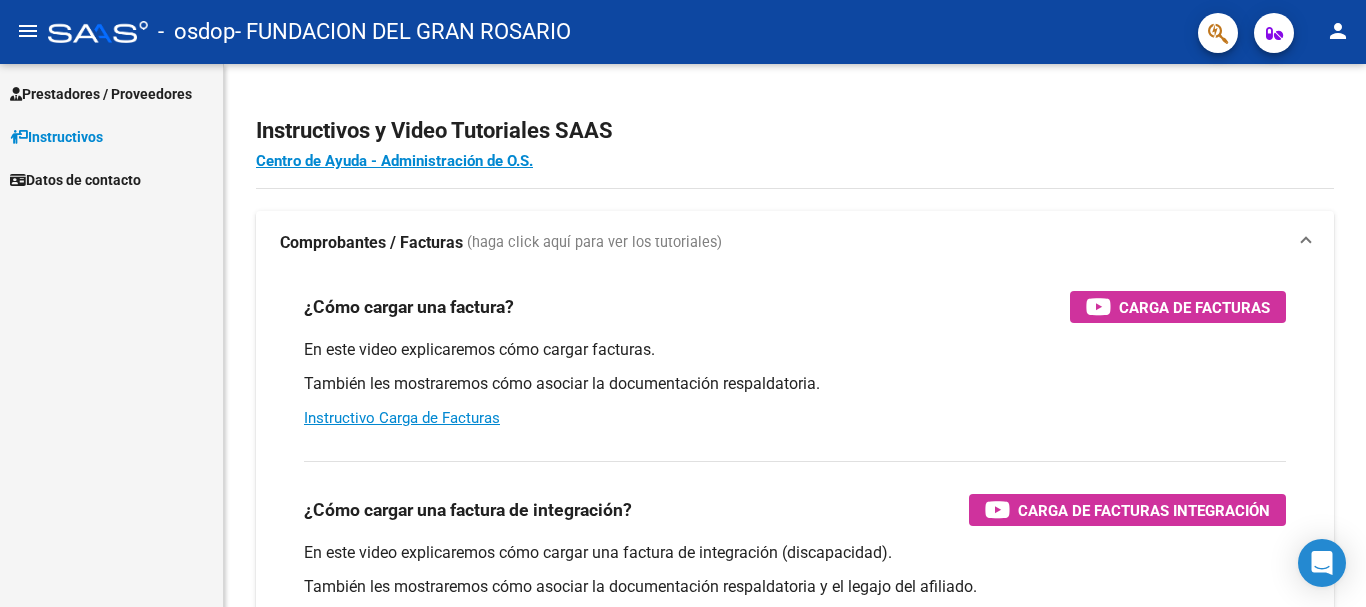 click on "Prestadores / Proveedores" at bounding box center (101, 94) 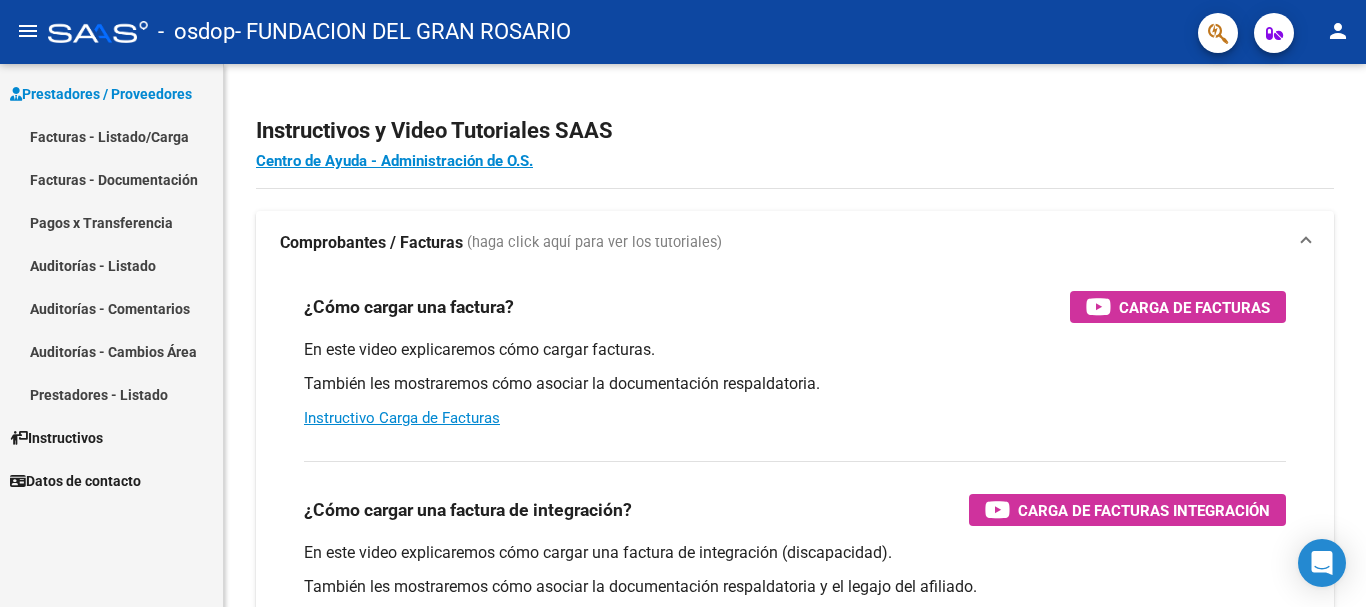 click on "Facturas - Listado/Carga" at bounding box center (111, 136) 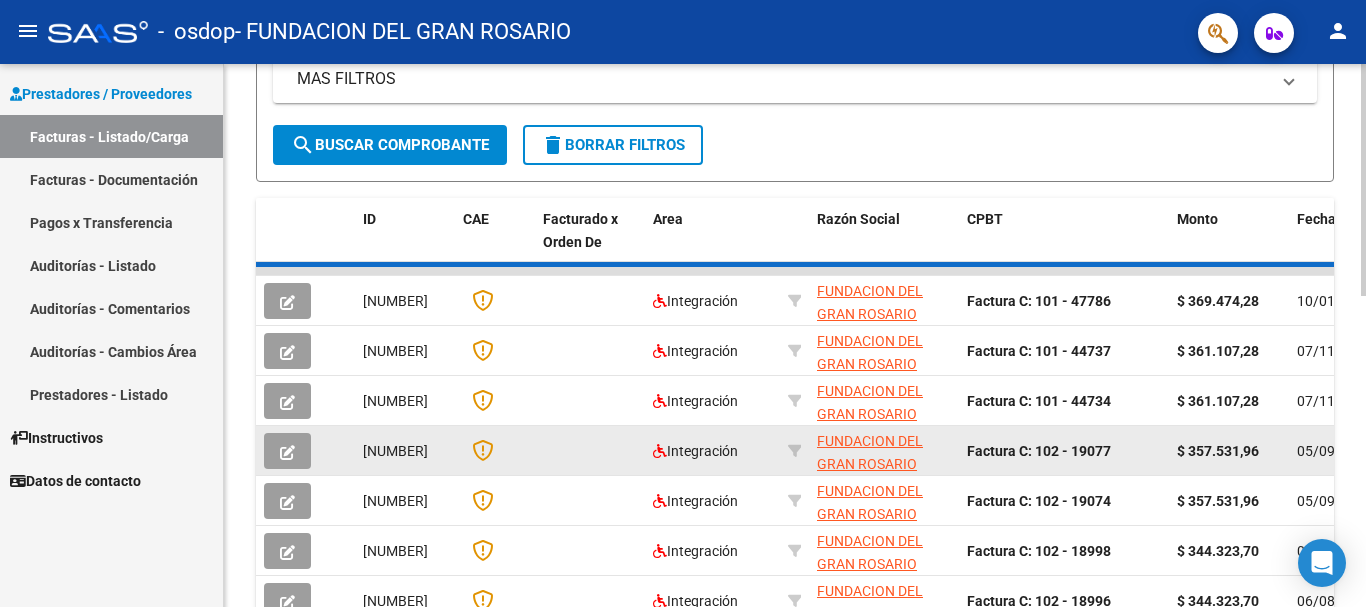 scroll, scrollTop: 499, scrollLeft: 0, axis: vertical 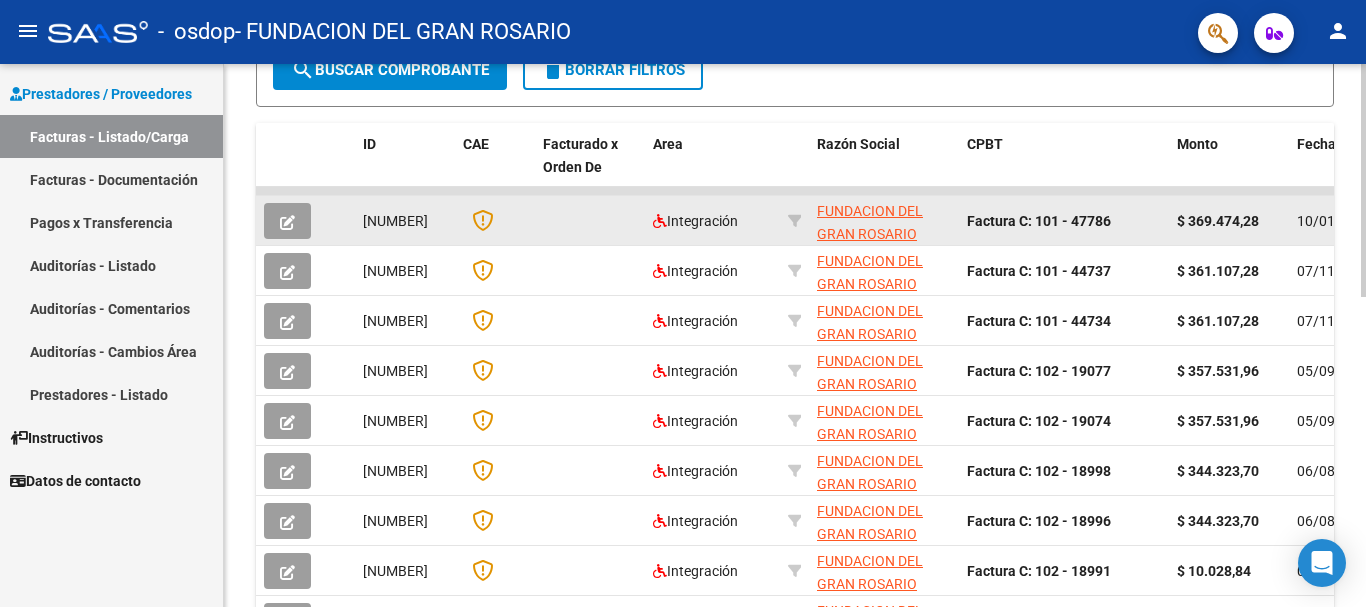 click 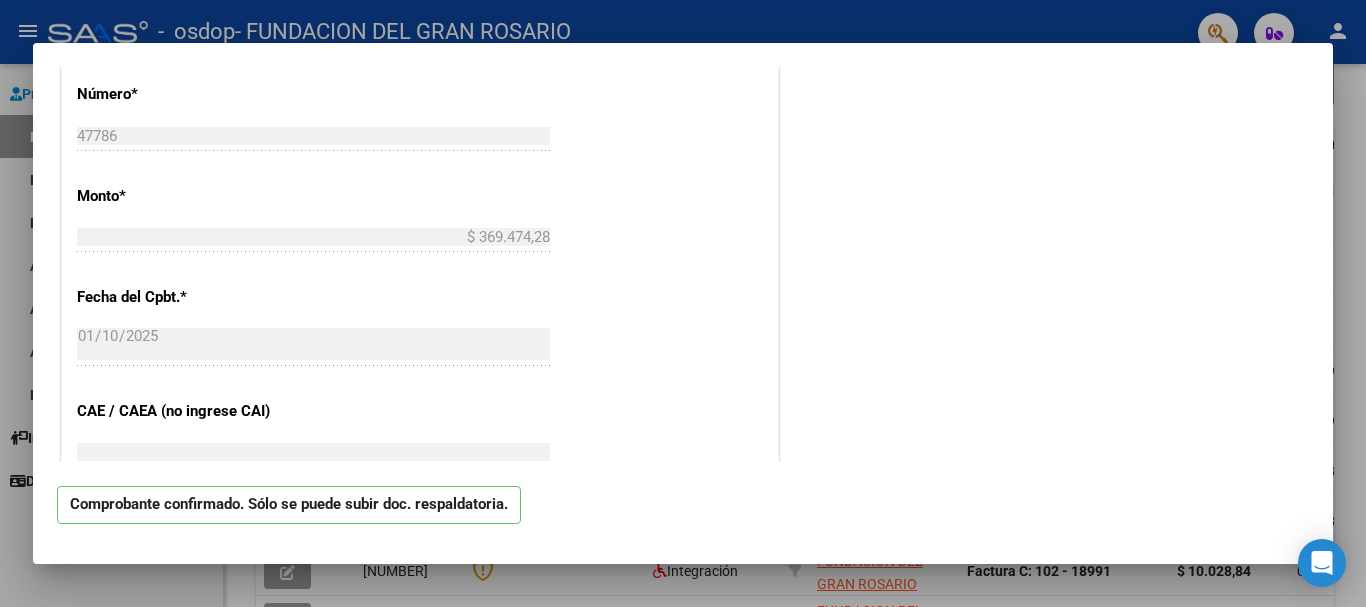 scroll, scrollTop: 1400, scrollLeft: 0, axis: vertical 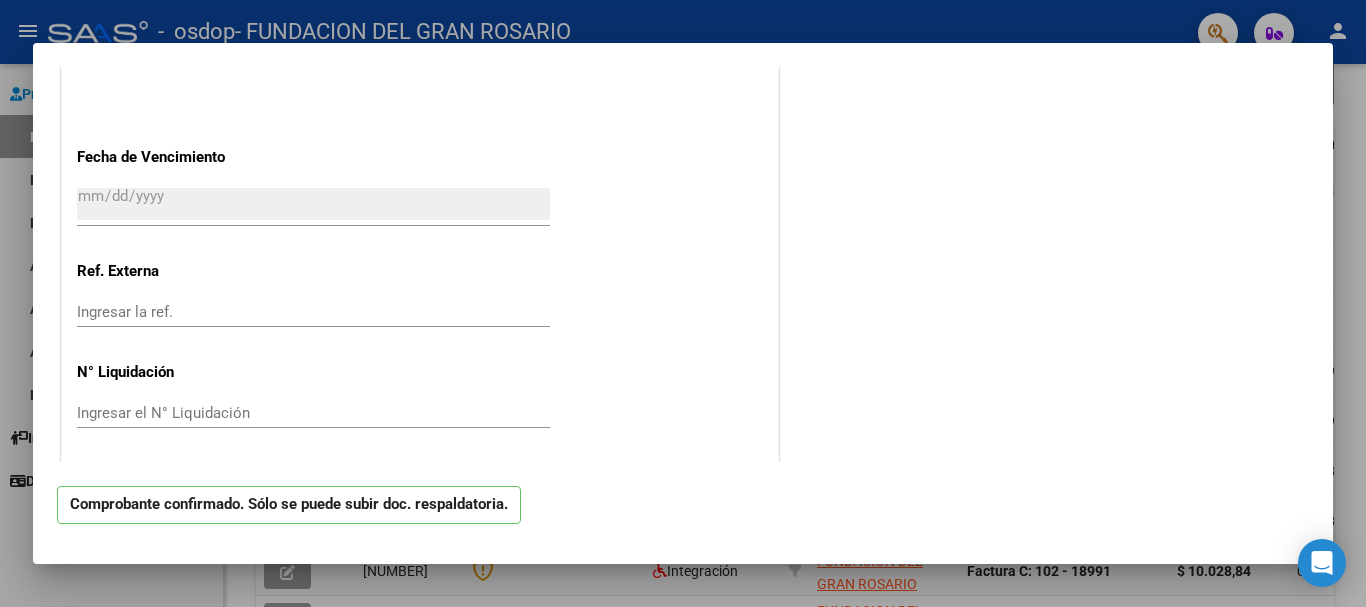 click at bounding box center [683, 303] 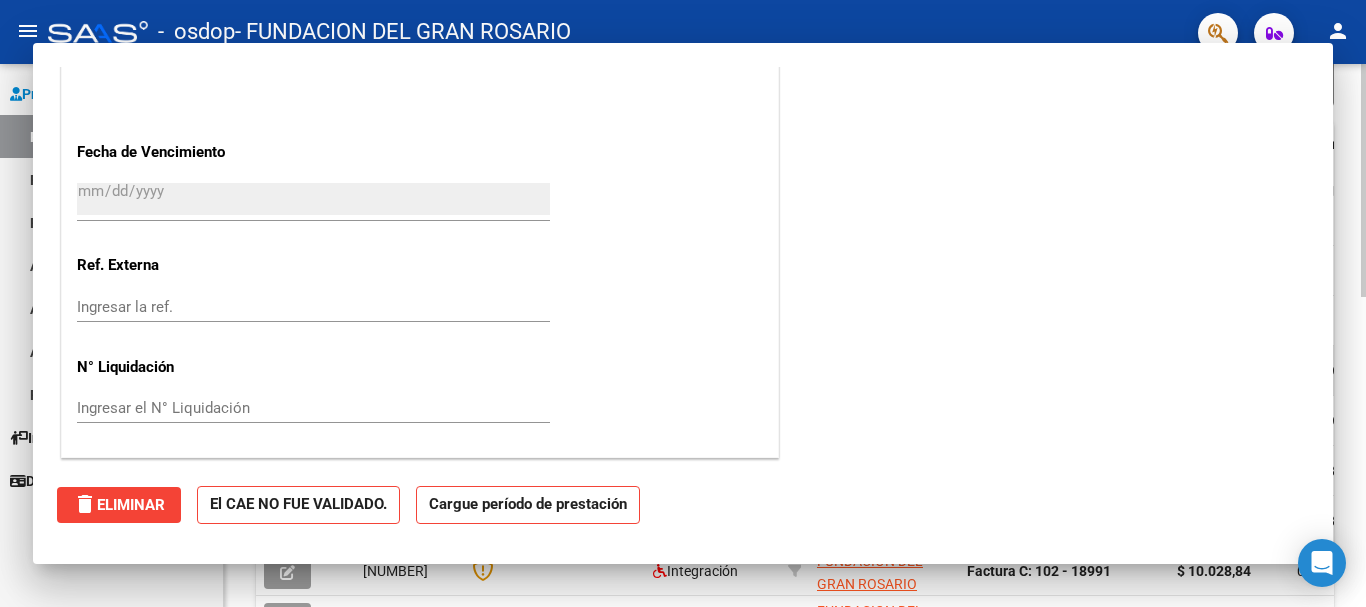 scroll, scrollTop: 0, scrollLeft: 0, axis: both 